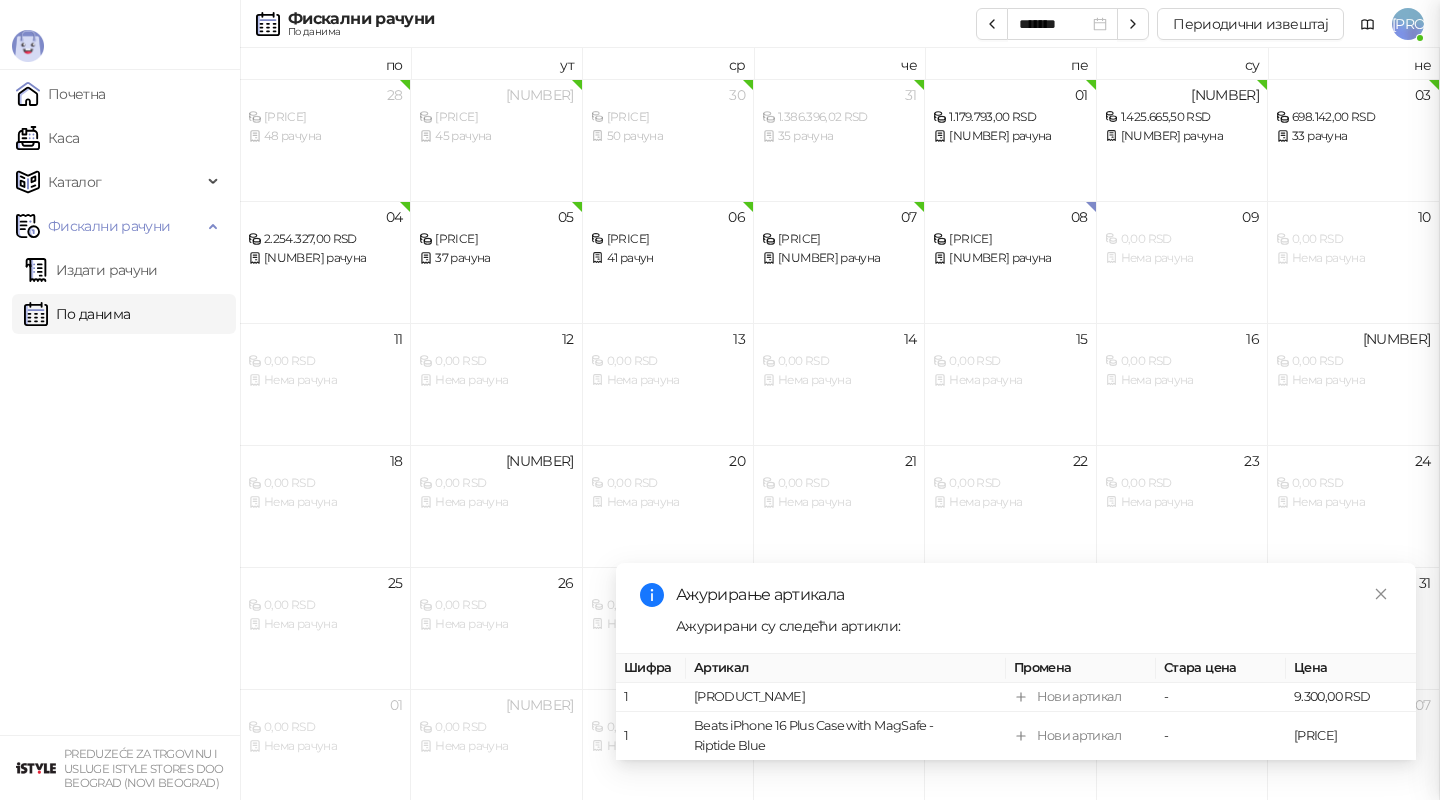 scroll, scrollTop: 0, scrollLeft: 0, axis: both 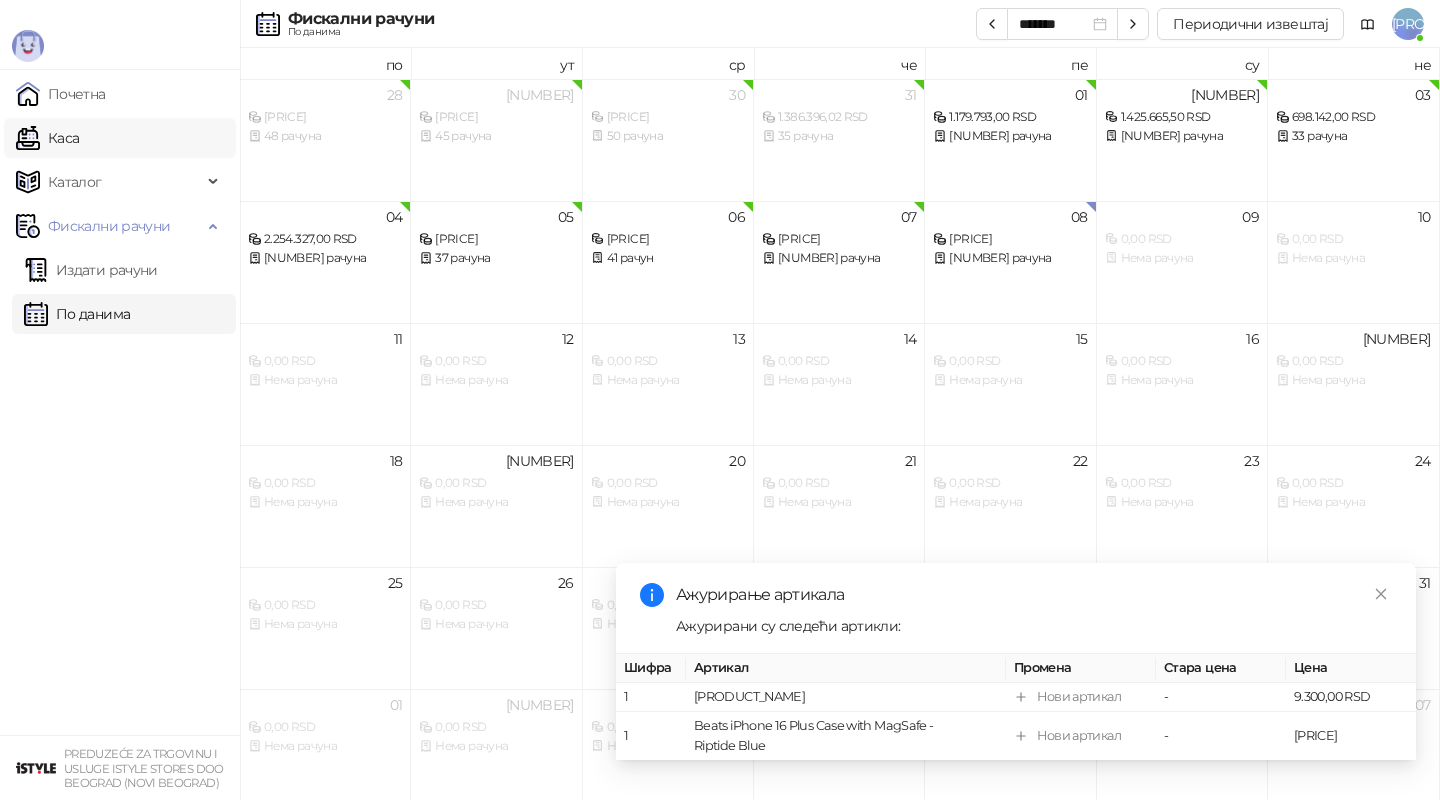 click on "Каса" at bounding box center [47, 138] 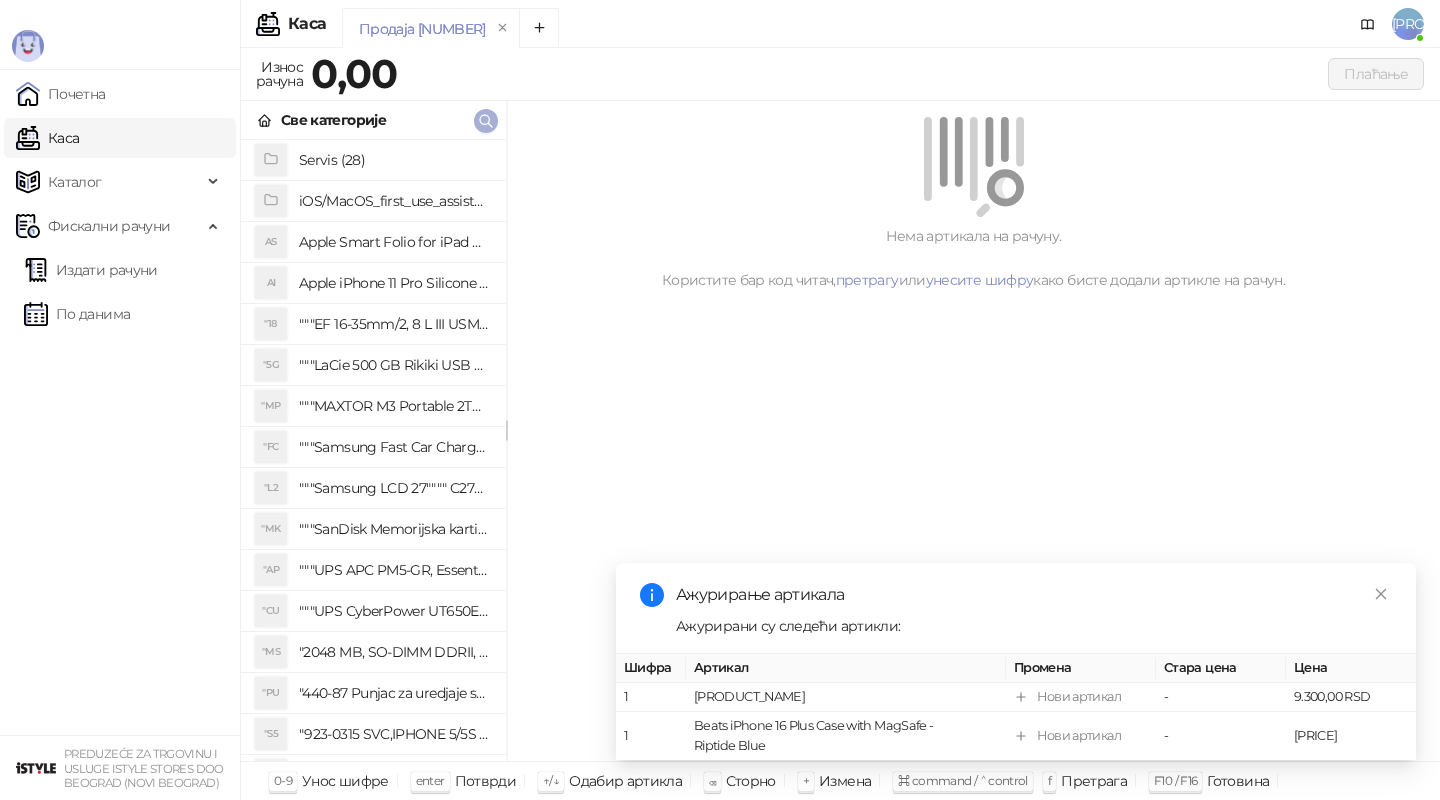 click 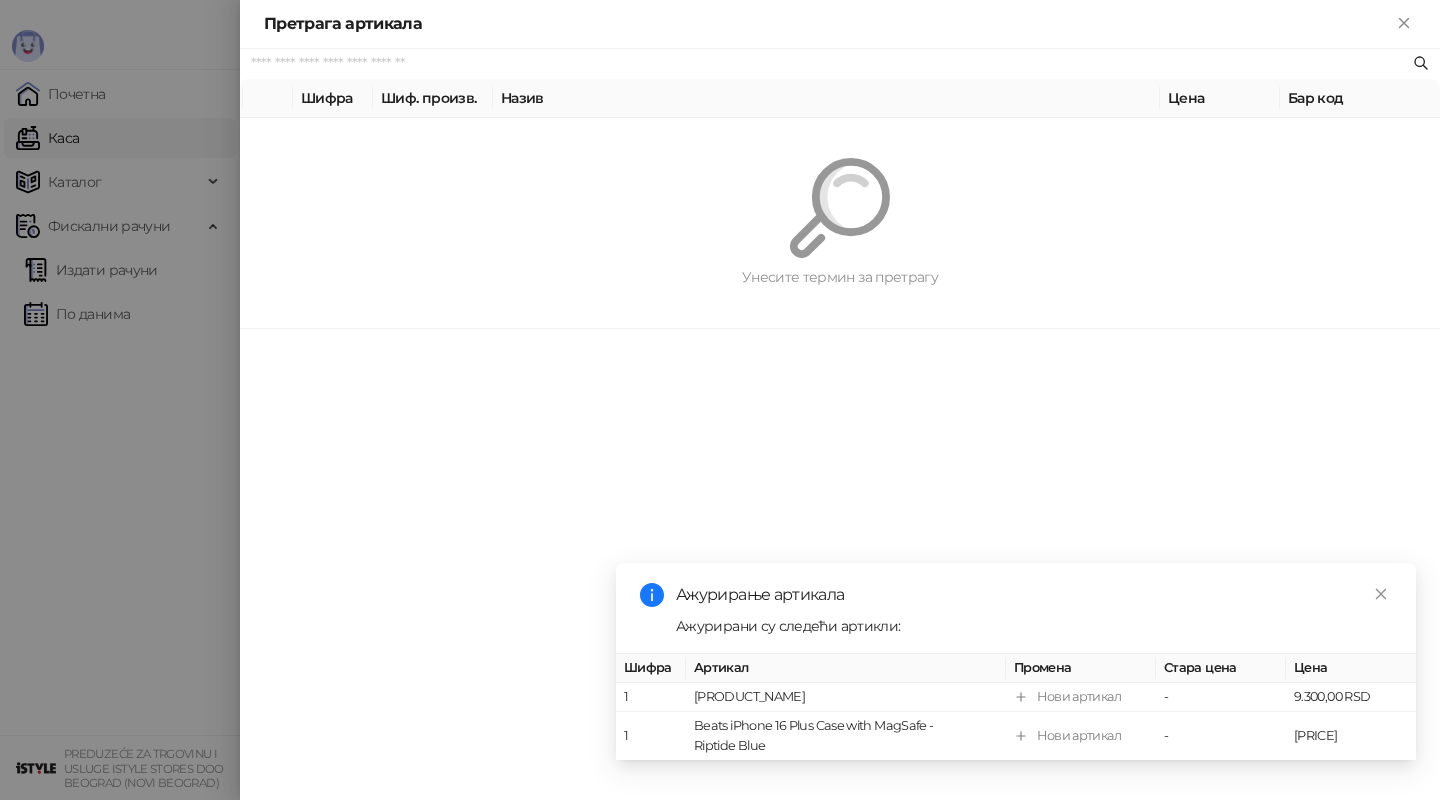 paste on "*********" 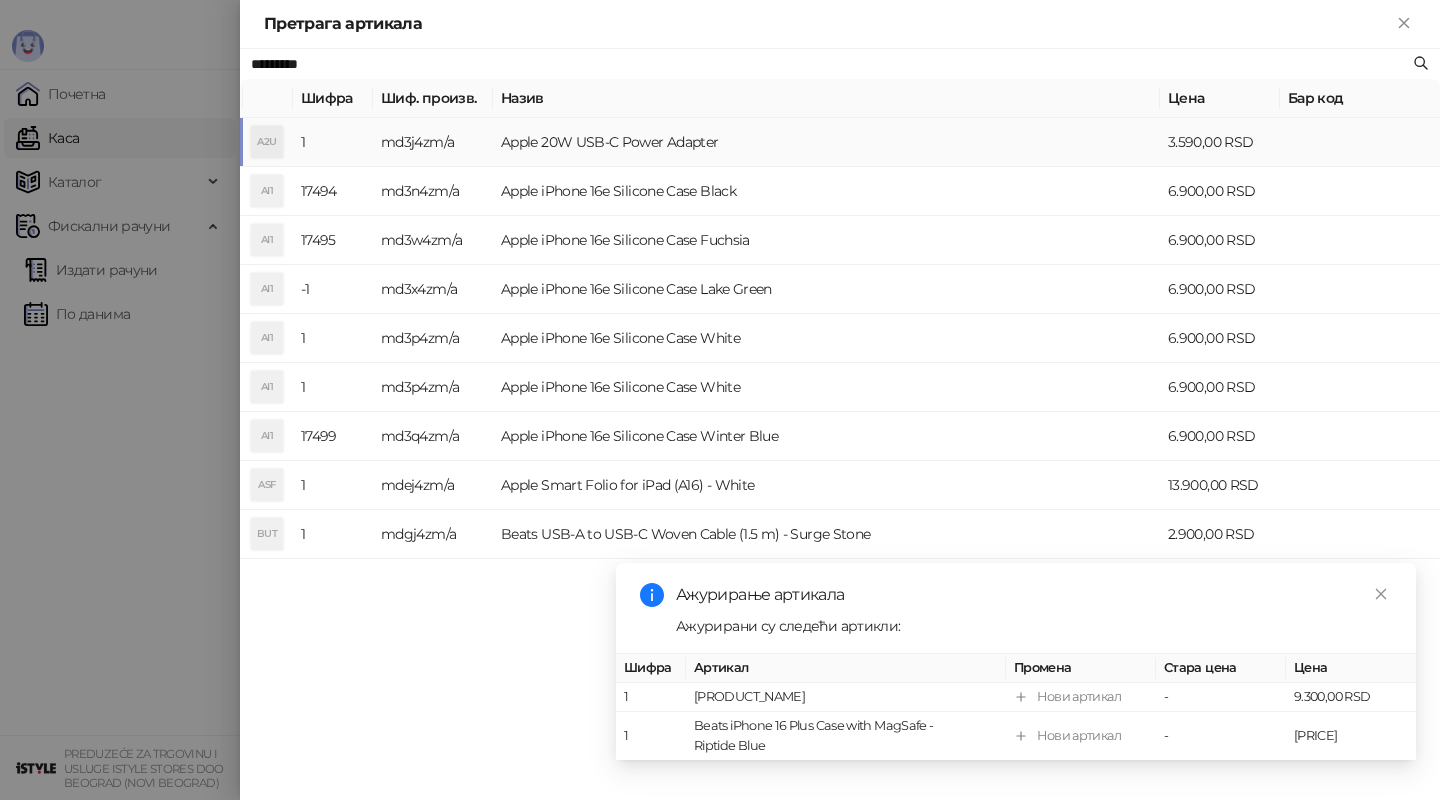 click on "Apple 20W USB-C Power Adapter" at bounding box center [826, 142] 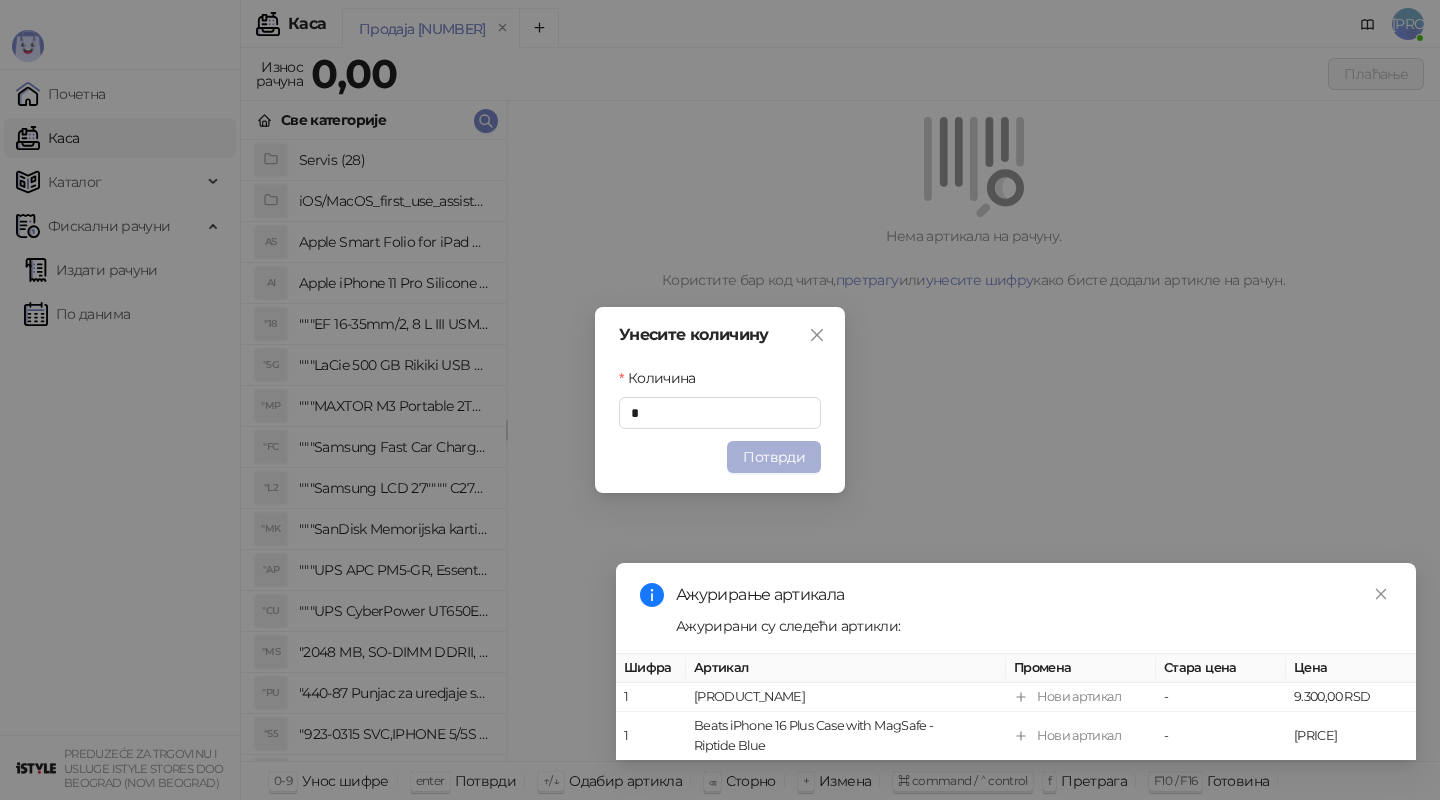 click on "Потврди" at bounding box center (774, 457) 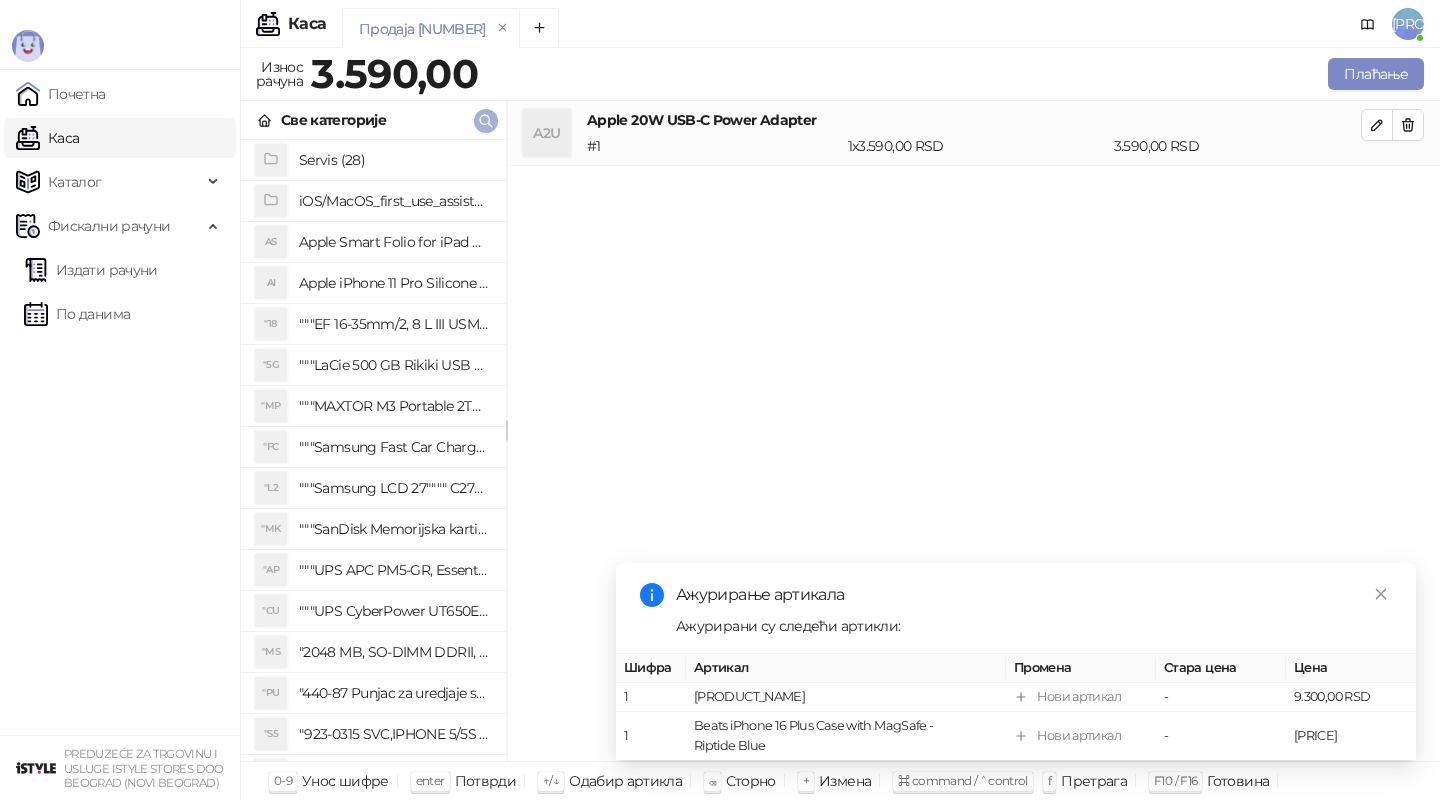 click 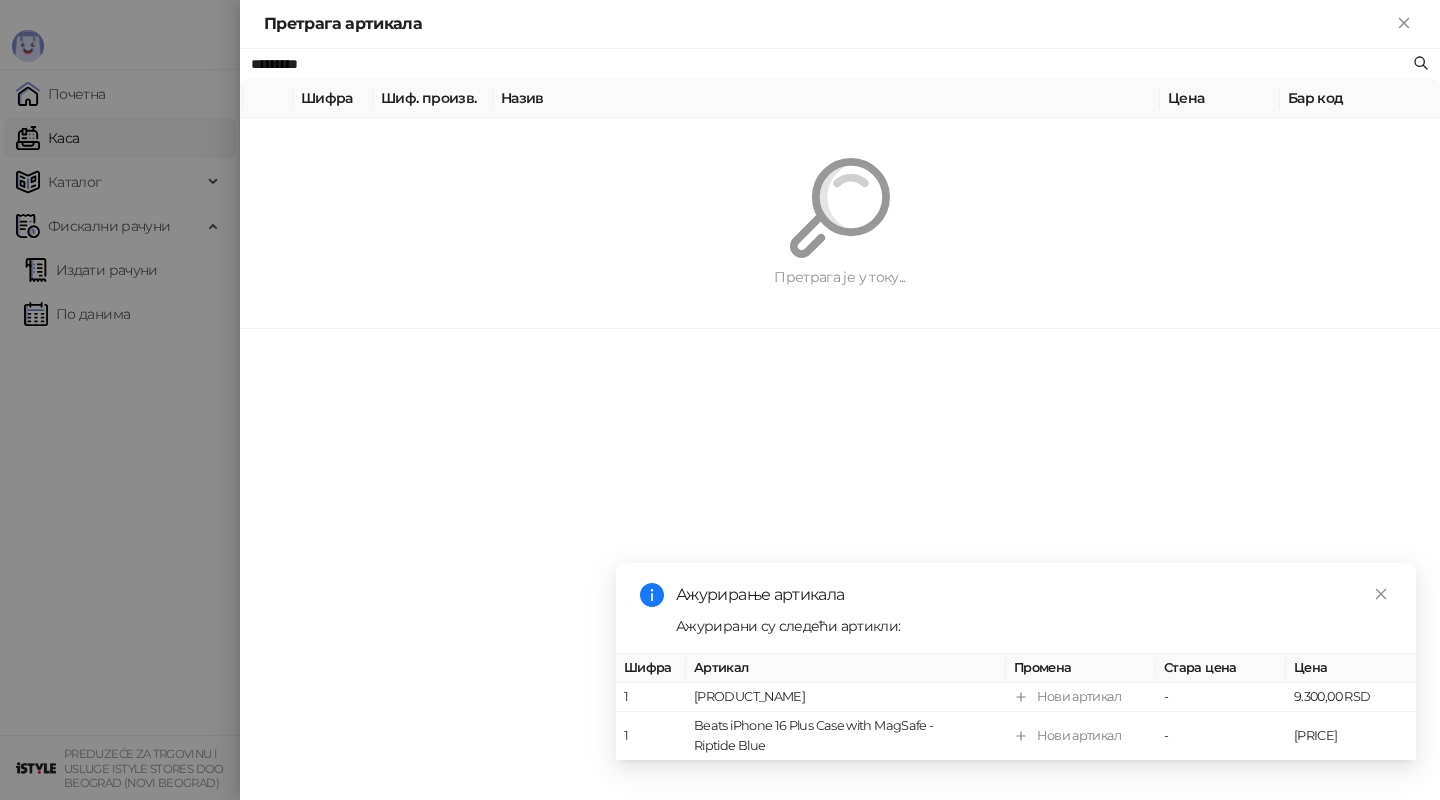 paste on "**********" 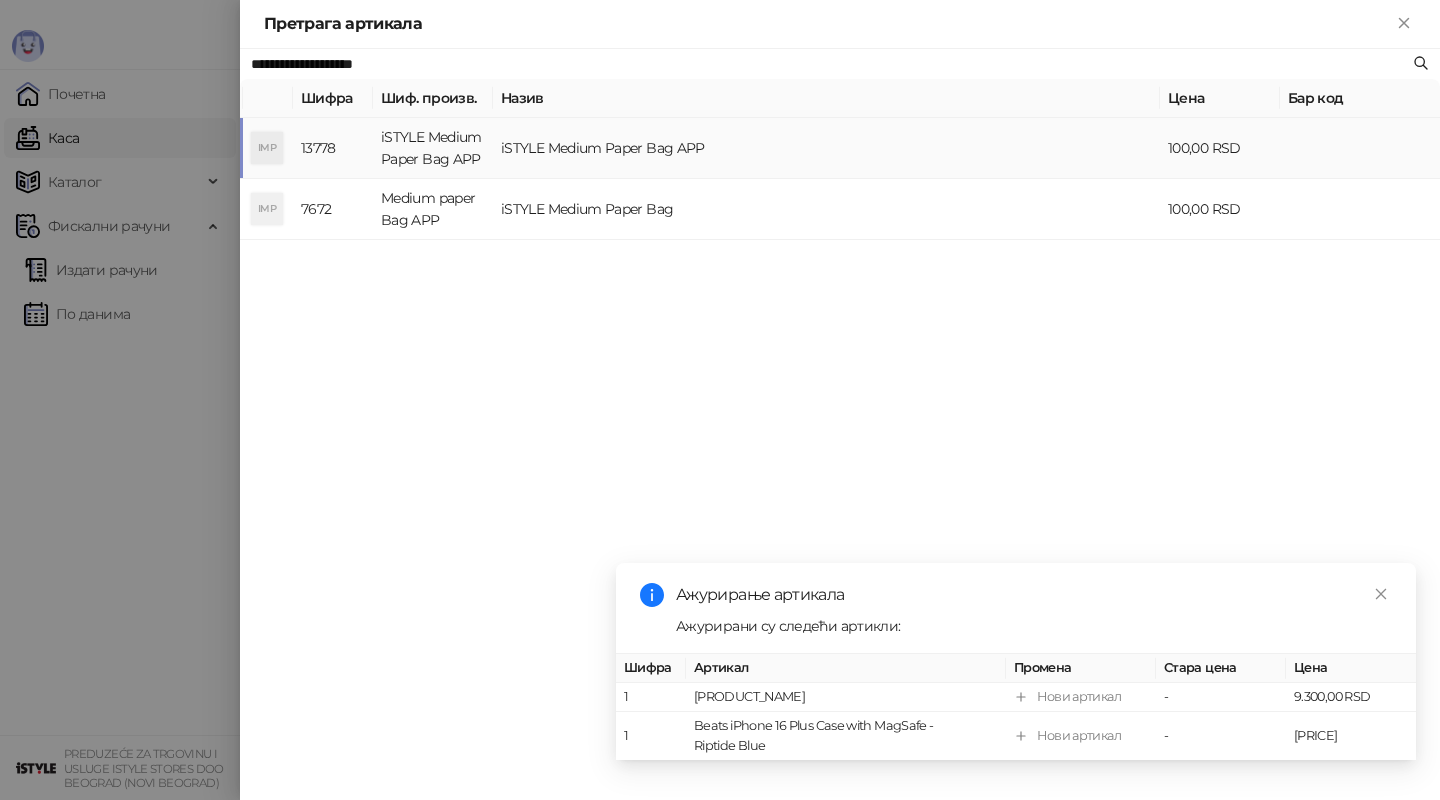 type on "**********" 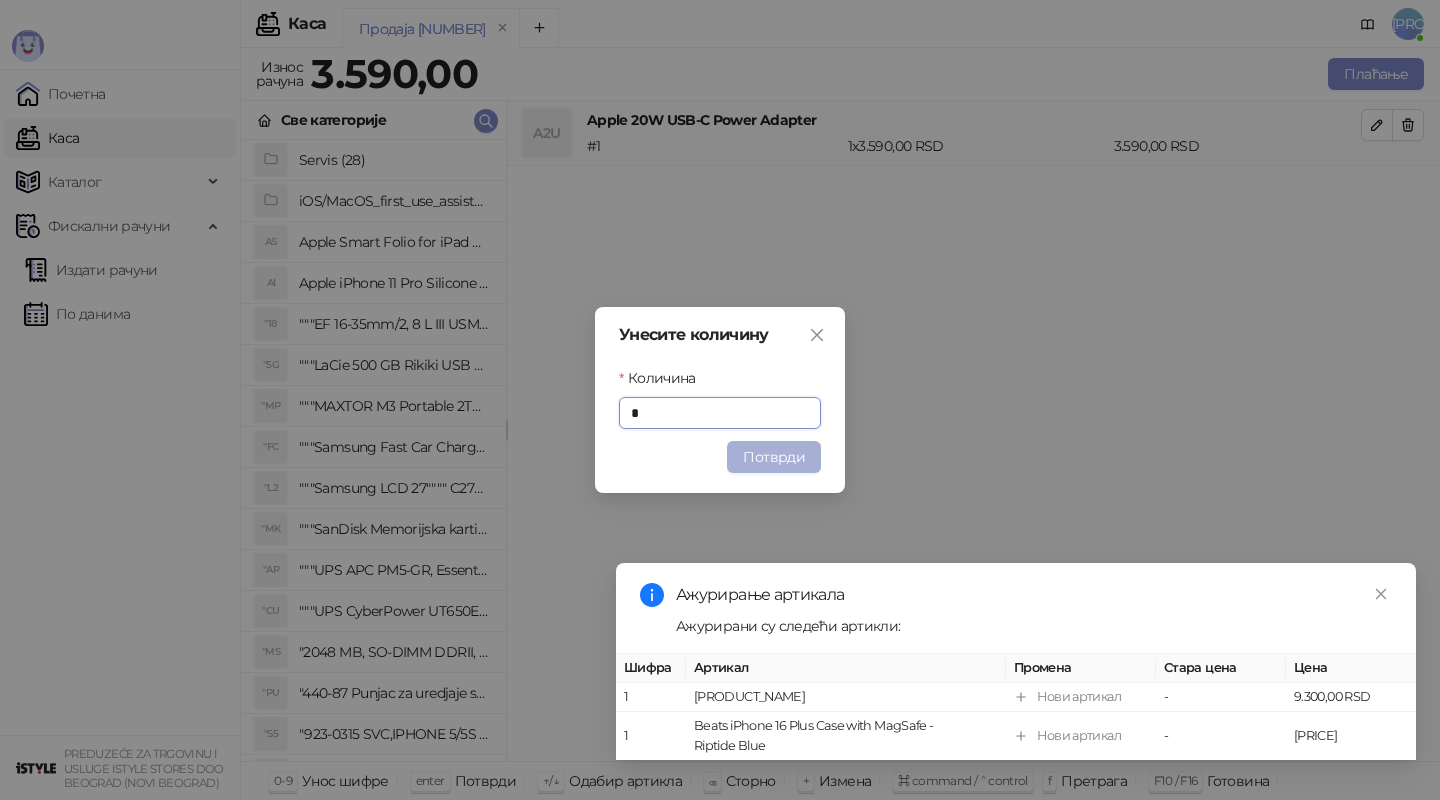 click on "Потврди" at bounding box center [774, 457] 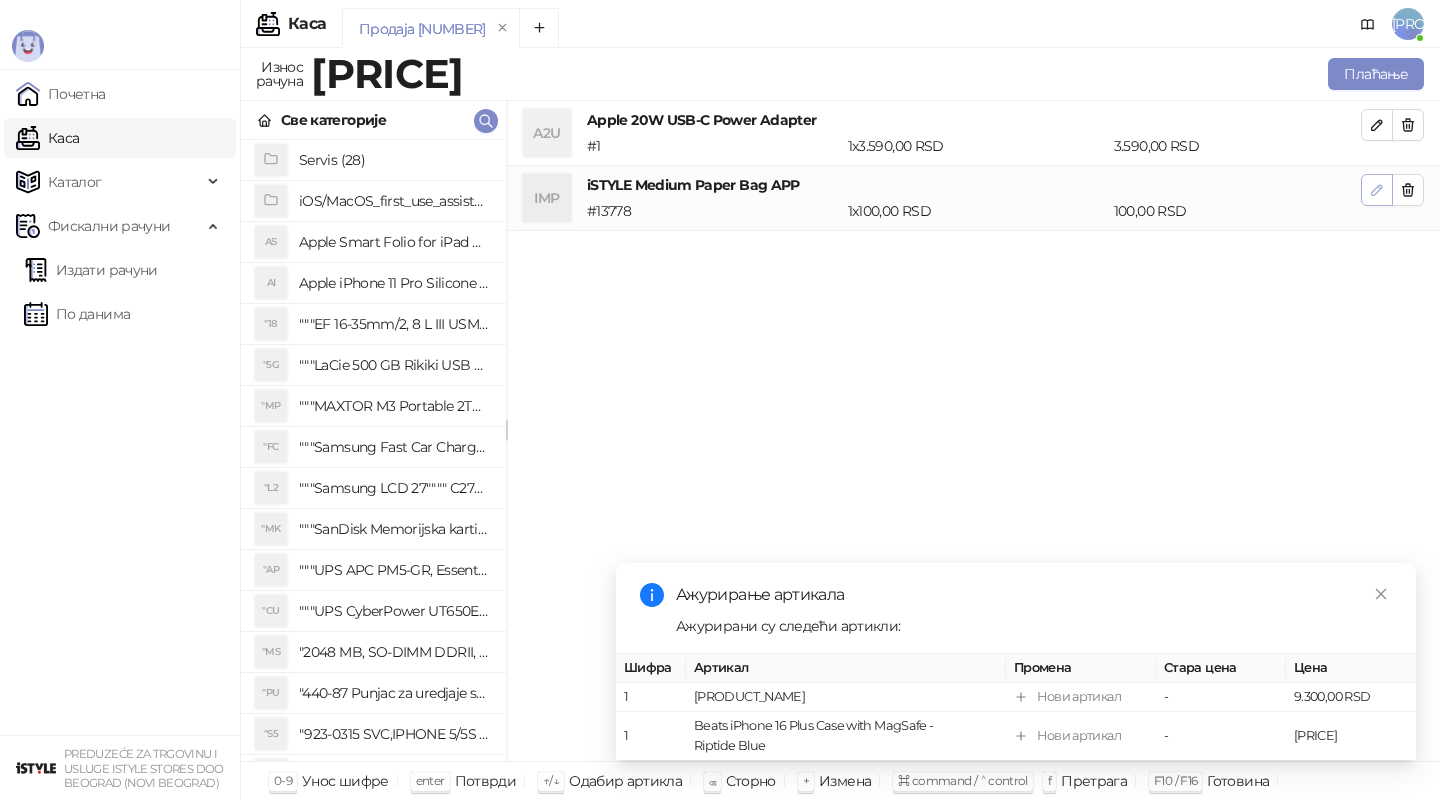 click 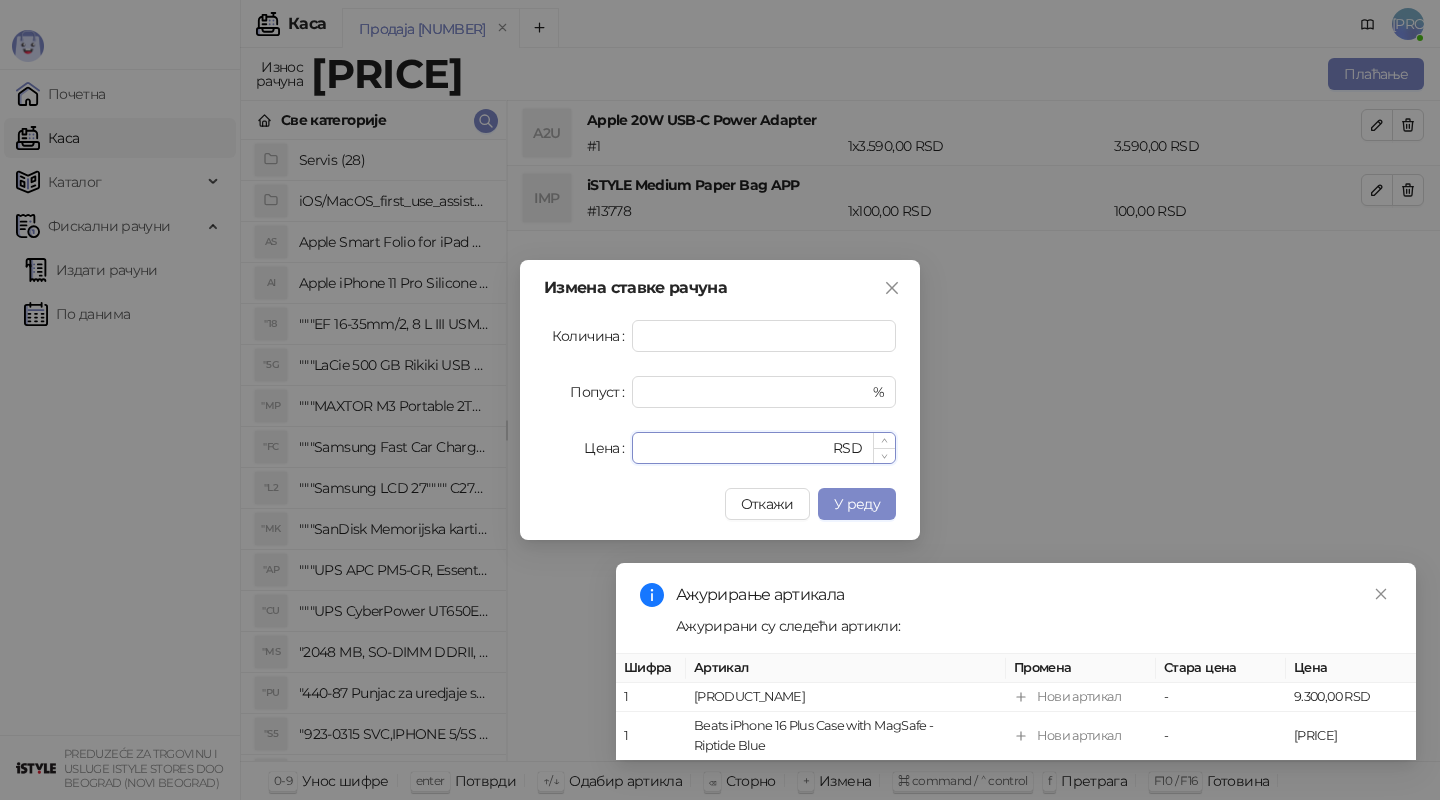 click on "***" at bounding box center [736, 448] 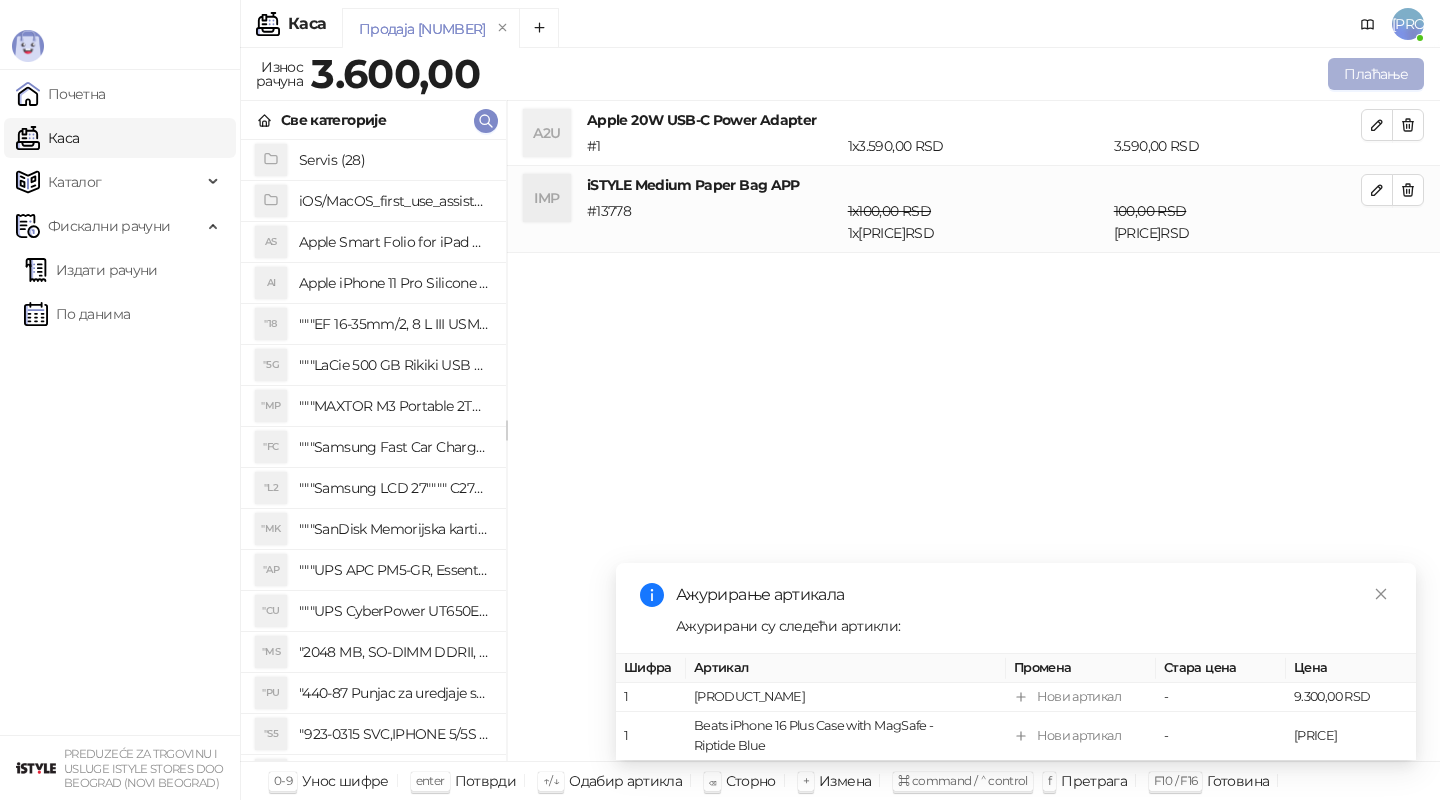 click on "Плаћање" at bounding box center (1376, 74) 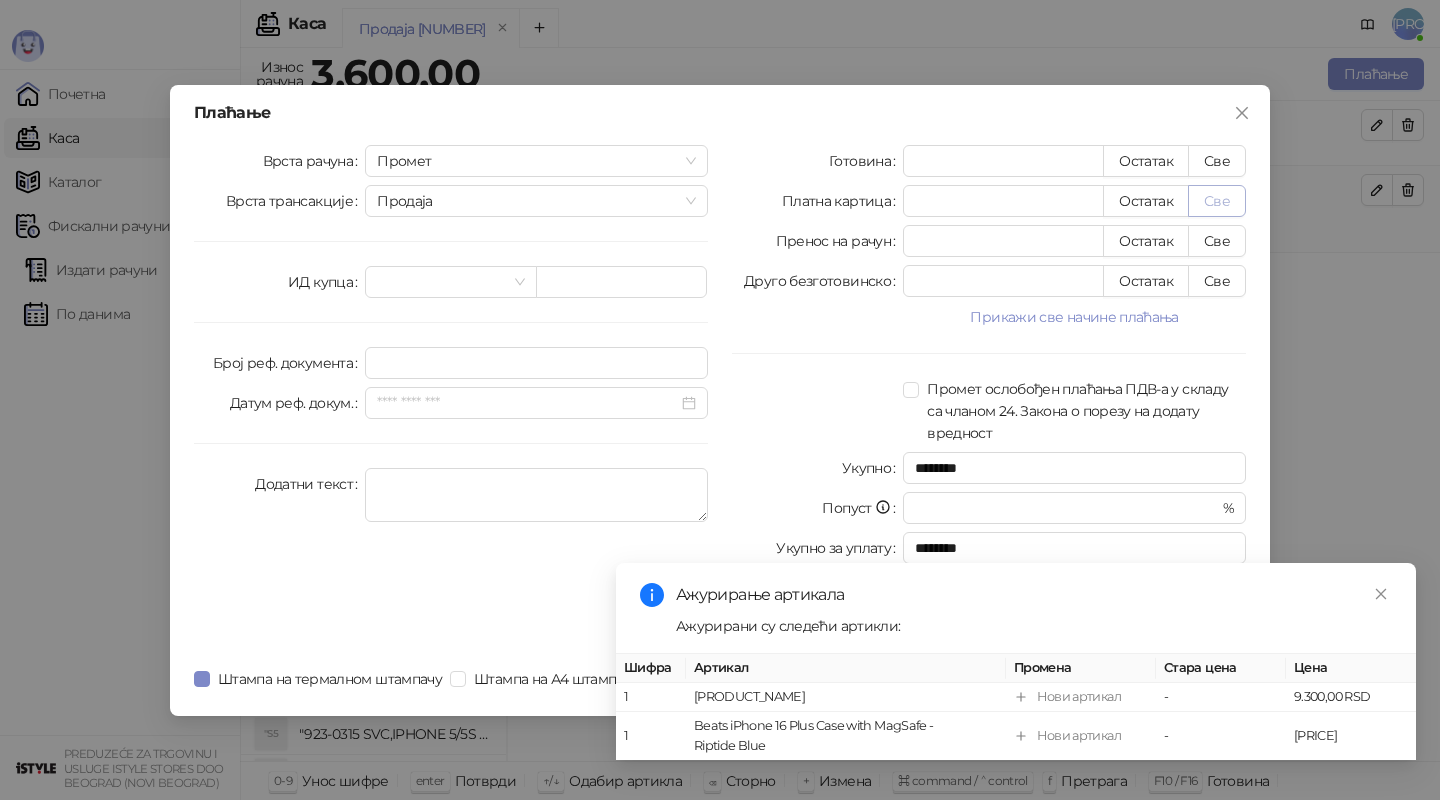 click on "Све" at bounding box center [1217, 201] 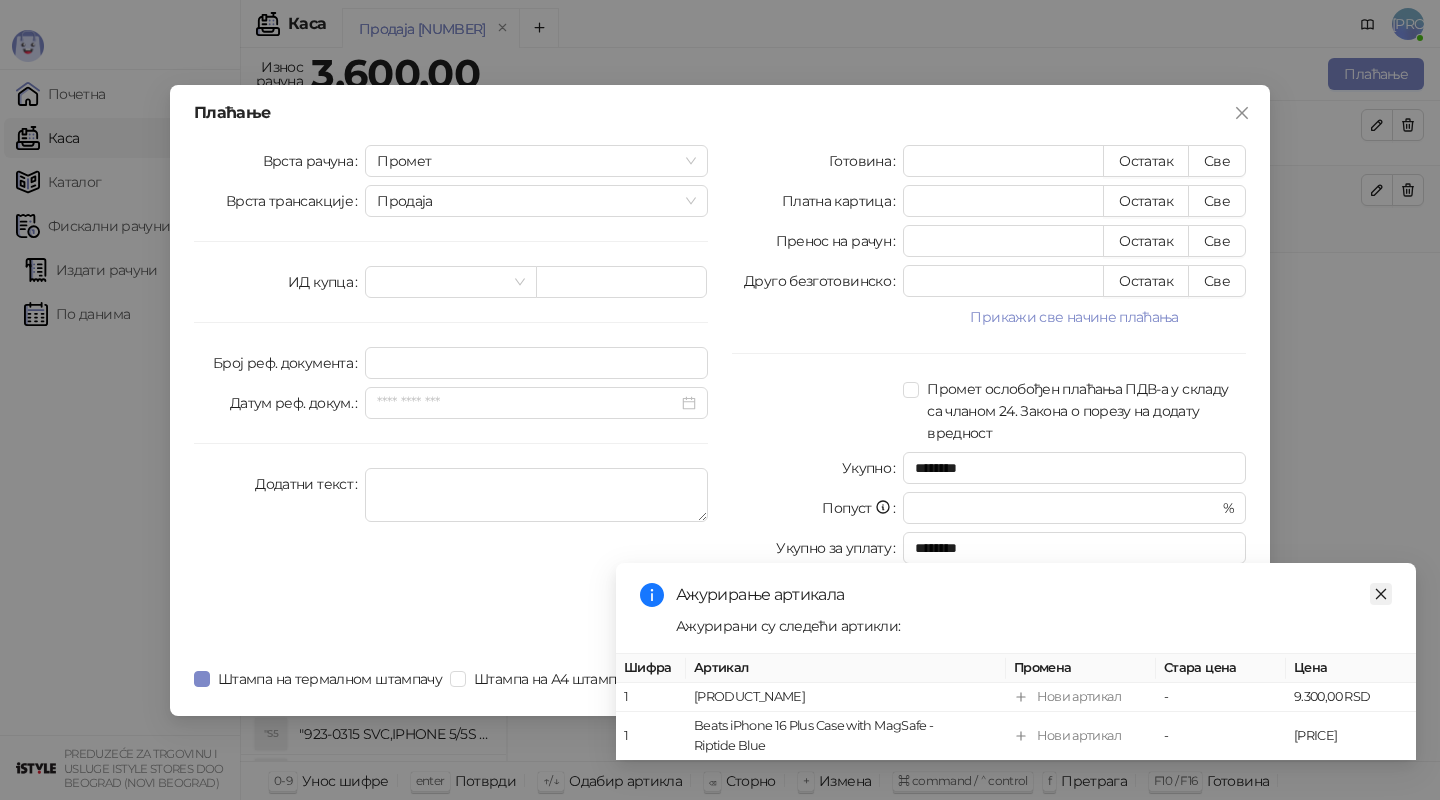 click at bounding box center [1381, 594] 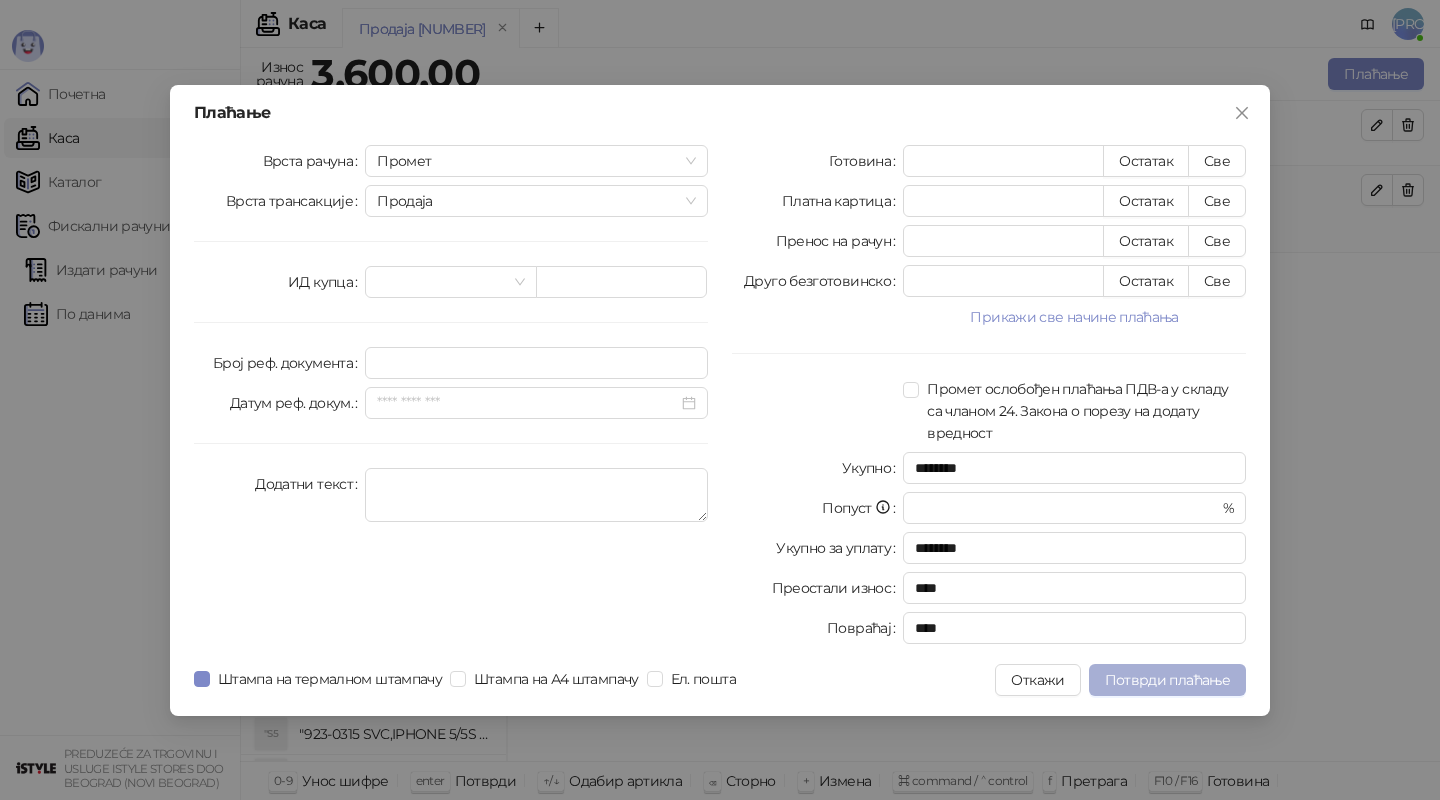 click on "Потврди плаћање" at bounding box center [1167, 680] 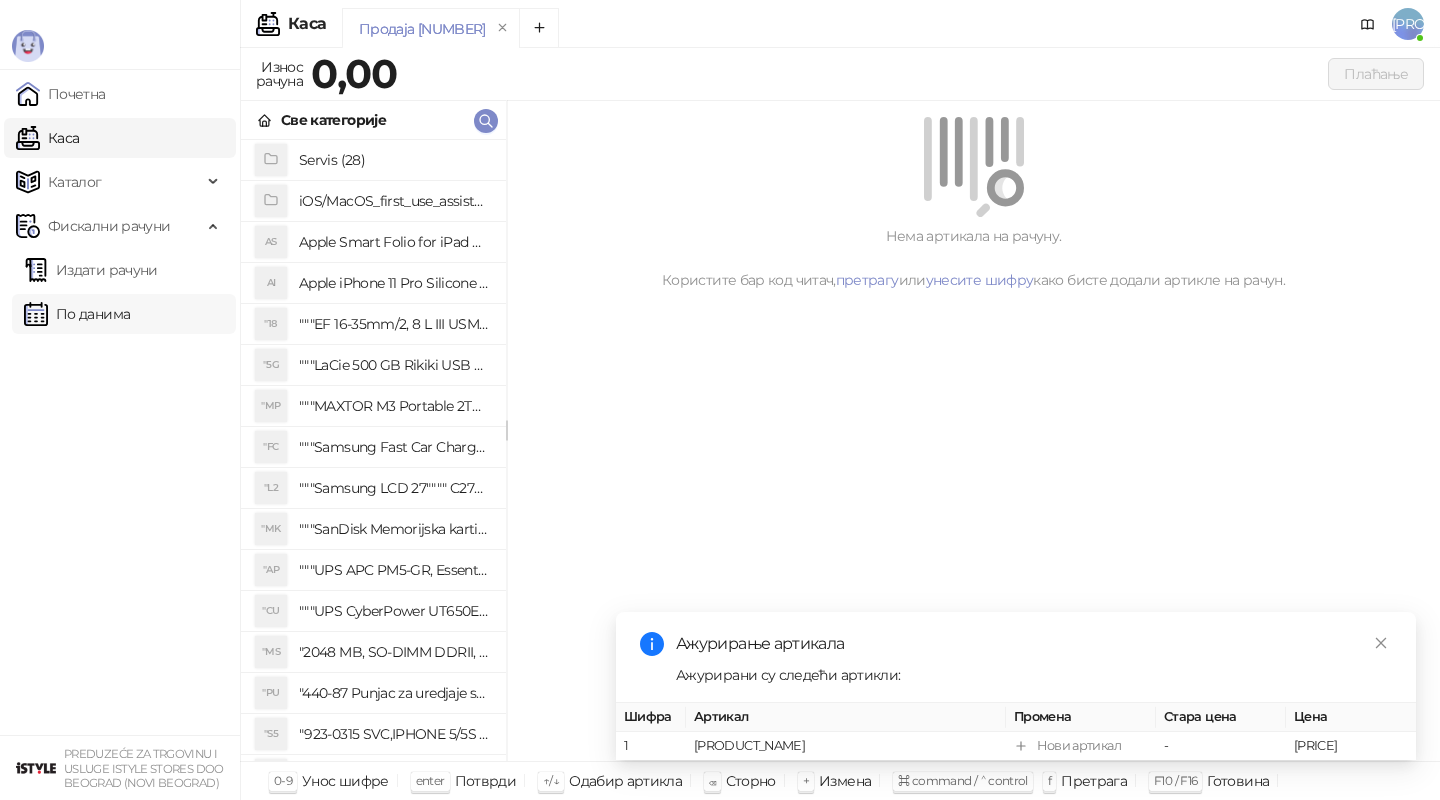 click on "По данима" at bounding box center (77, 314) 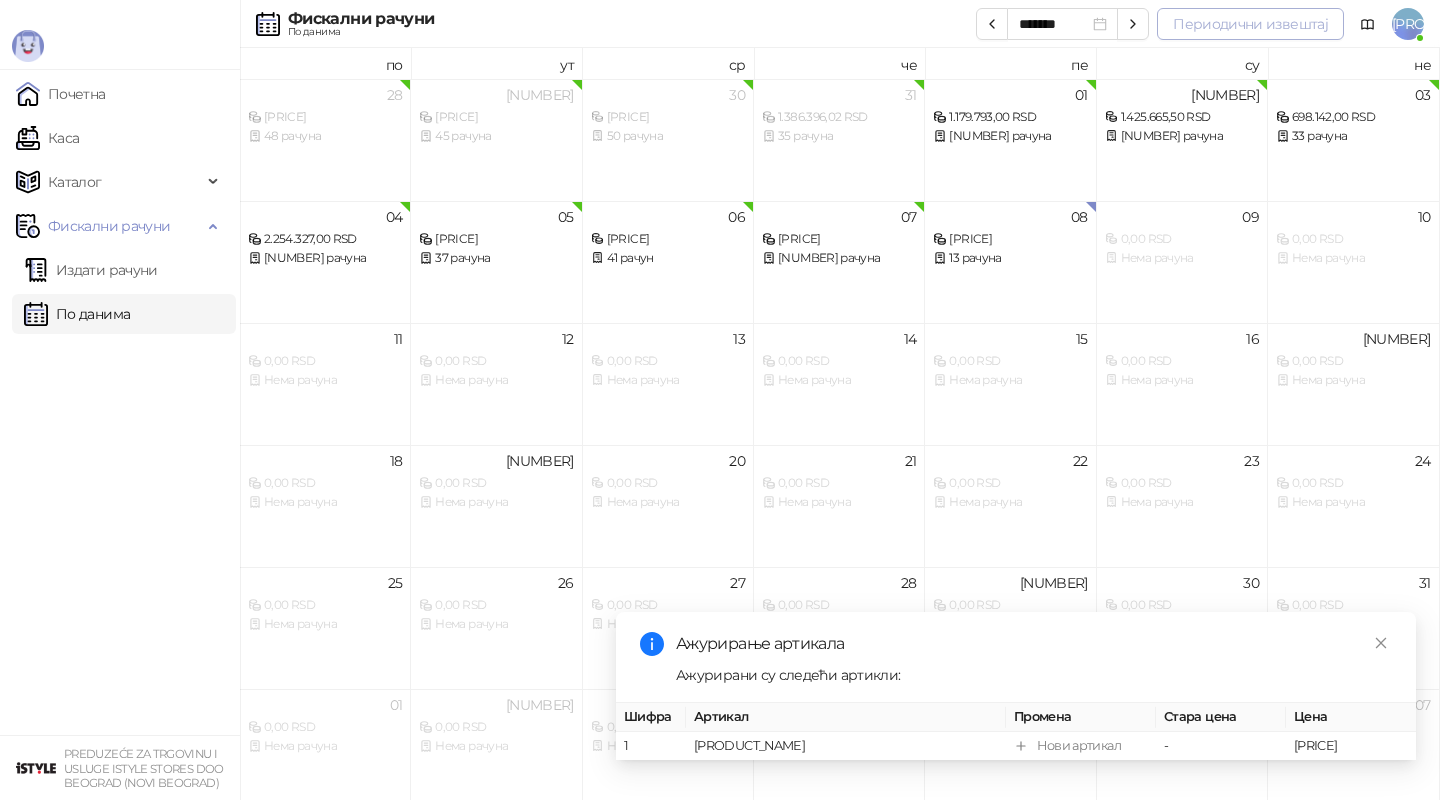 click on "Периодични извештај" at bounding box center [1250, 24] 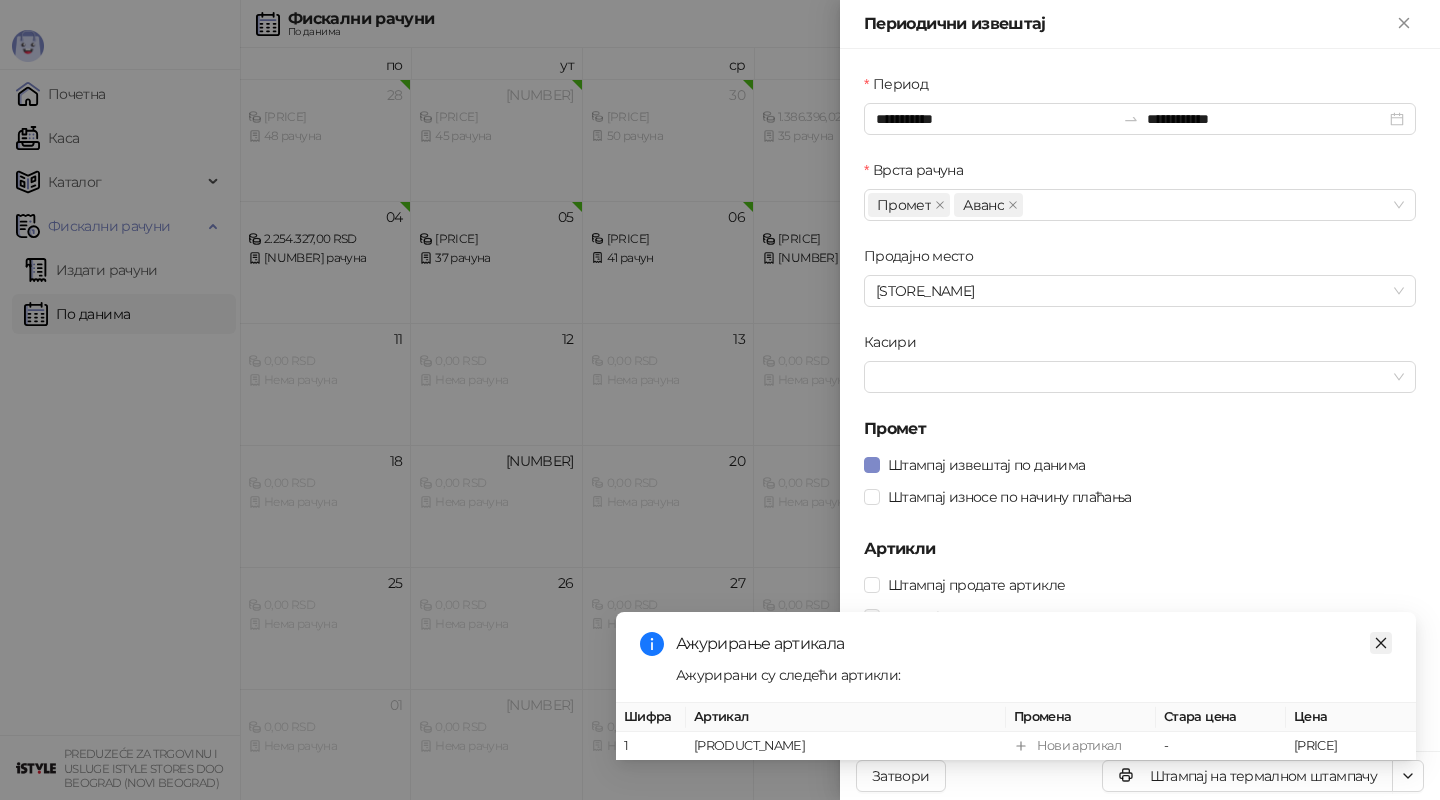 click at bounding box center [1381, 643] 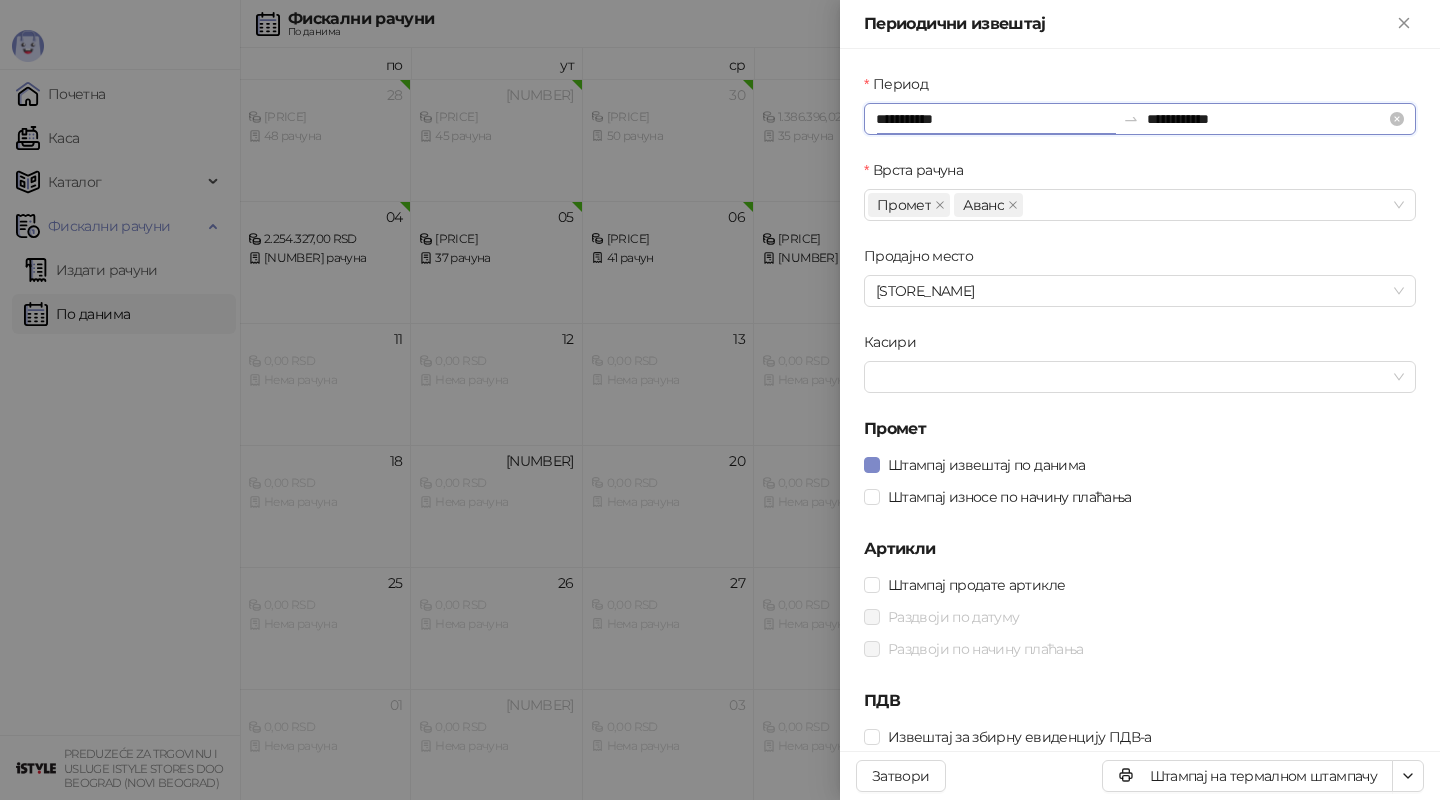 click on "**********" at bounding box center [995, 119] 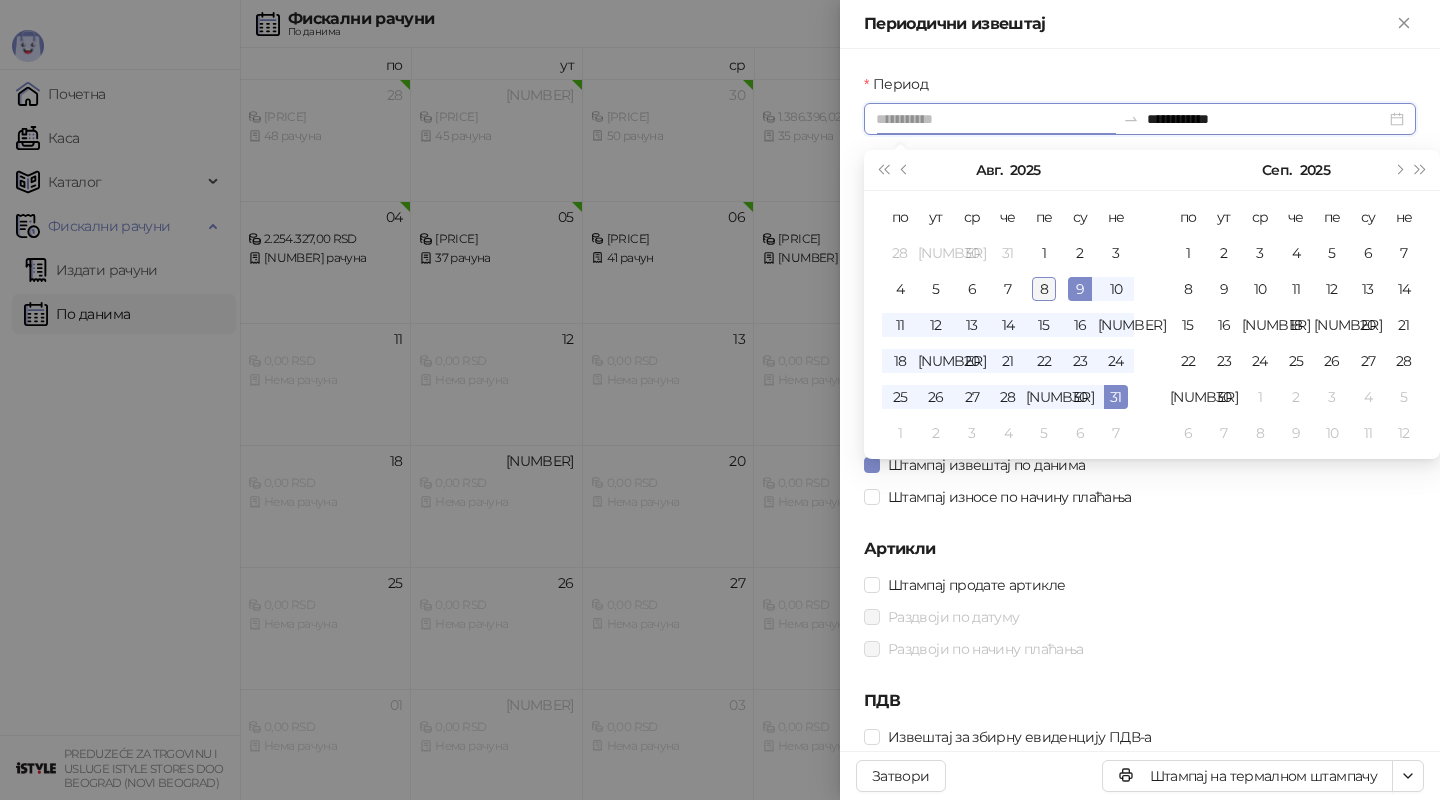type on "**********" 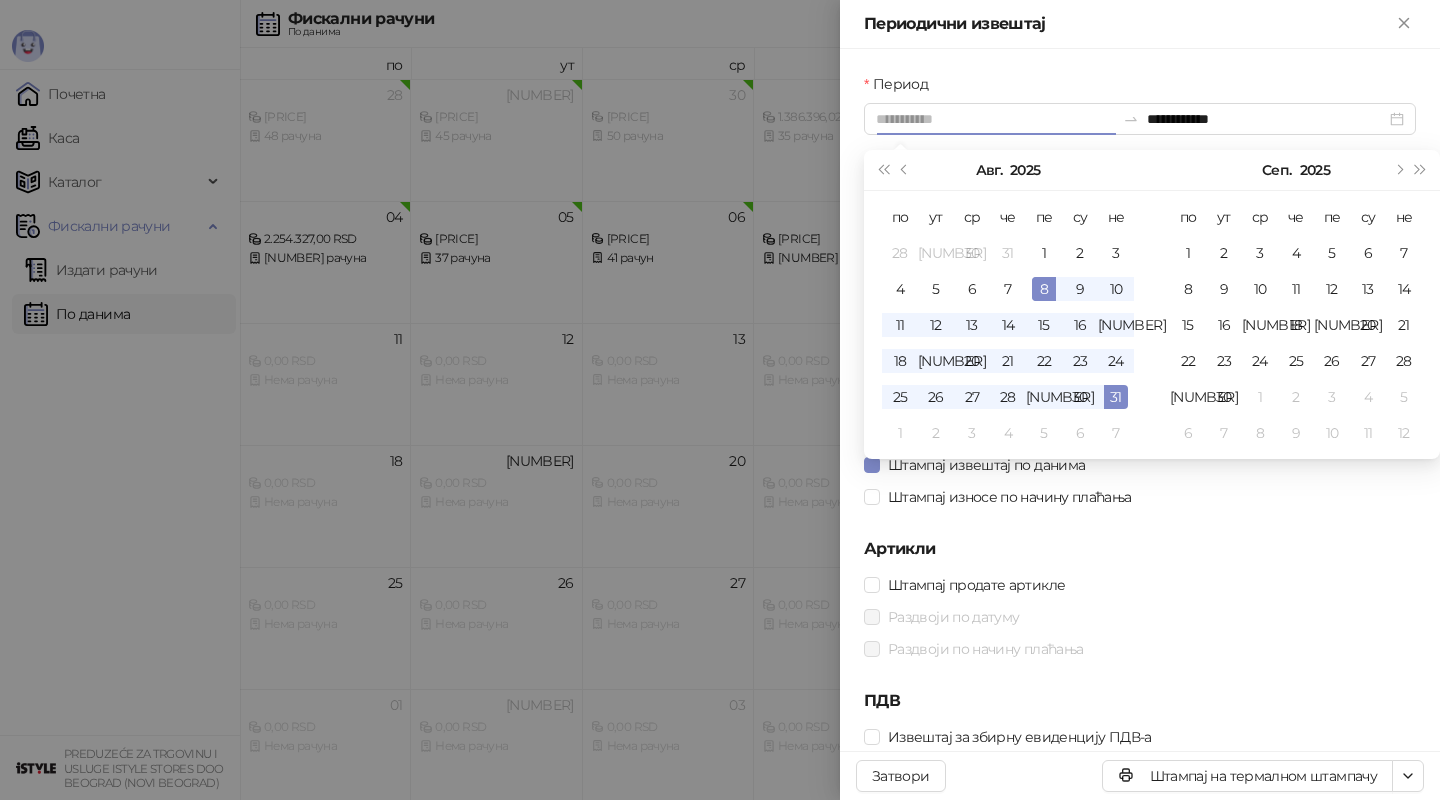 click on "8" at bounding box center (1044, 289) 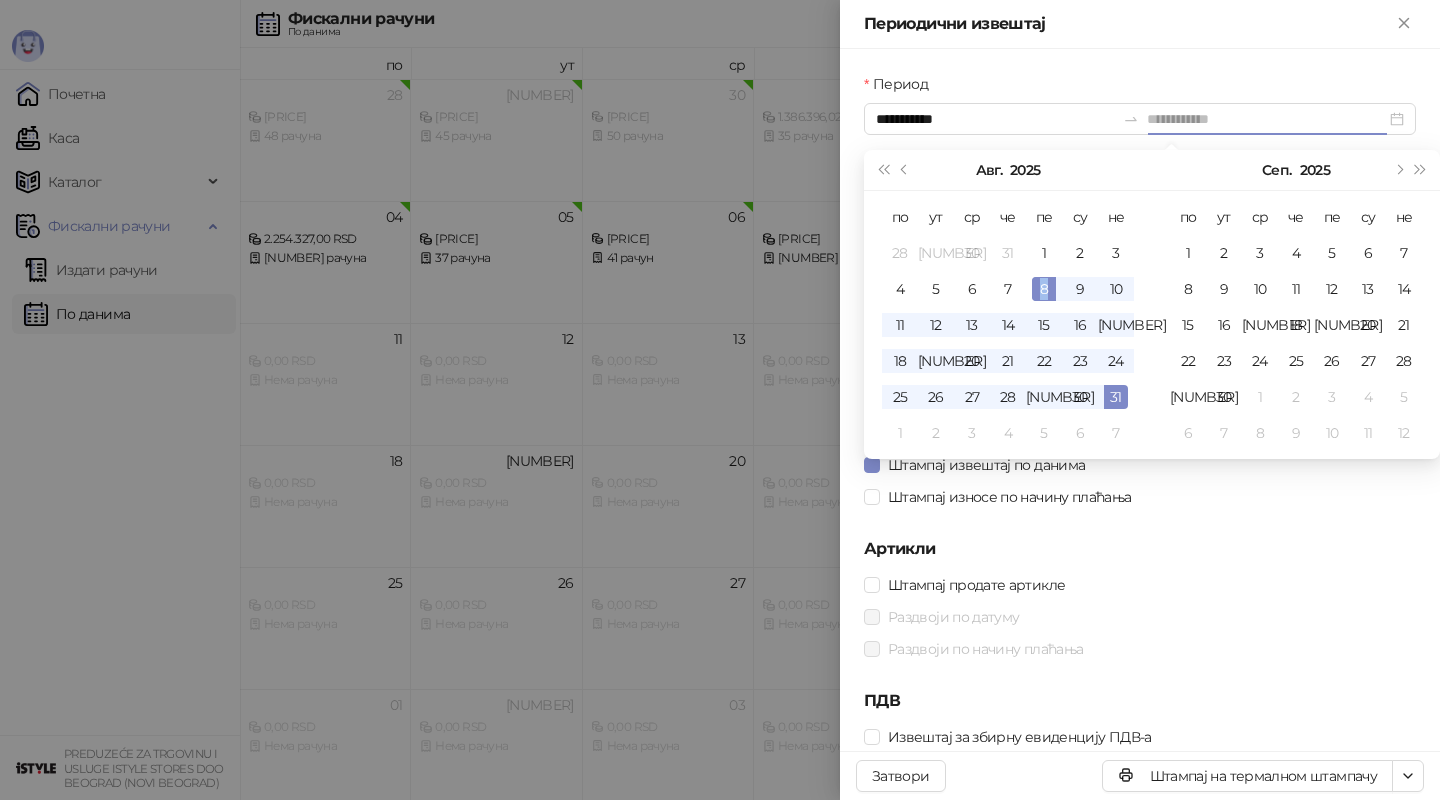 click on "8" at bounding box center [1044, 289] 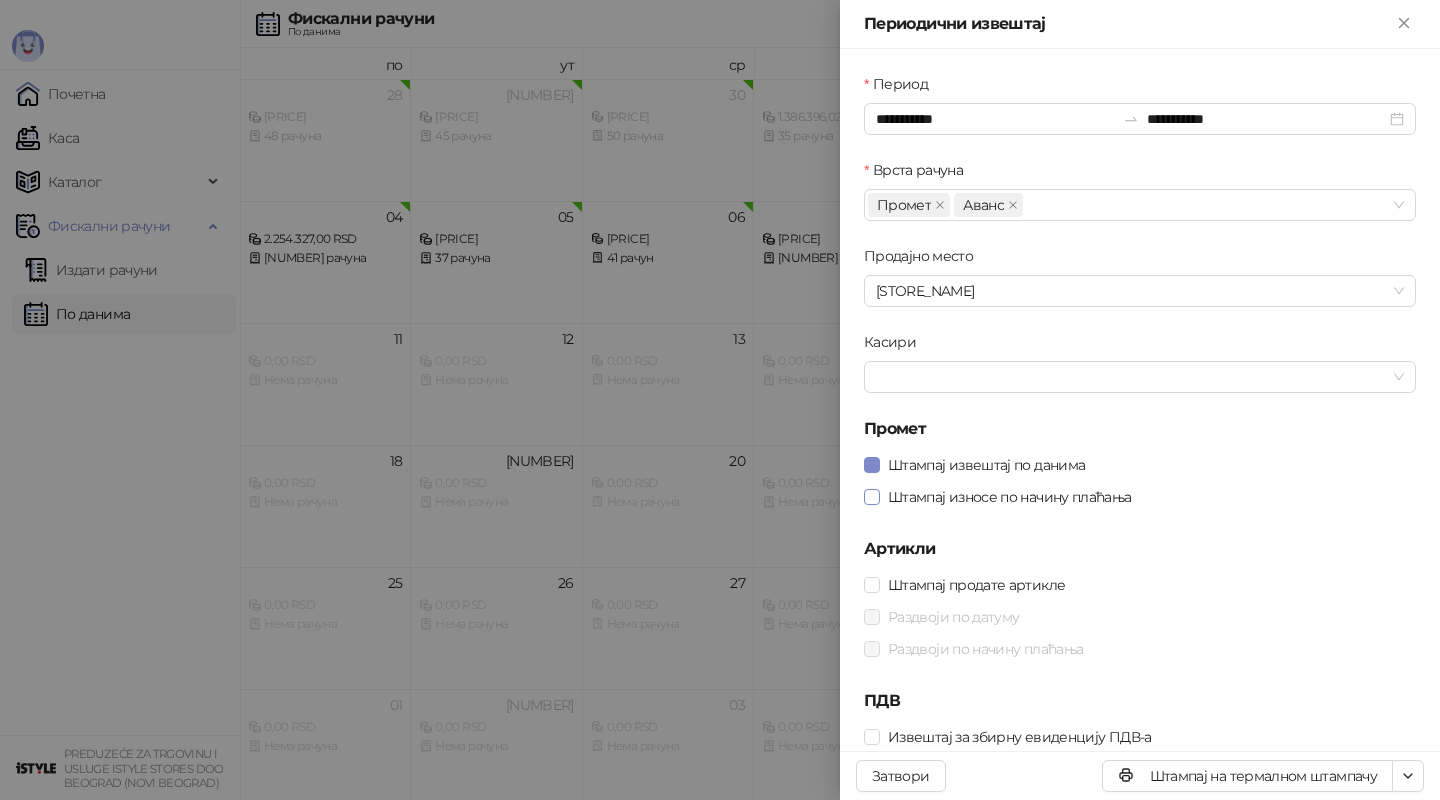 click on "Штампај износе по начину плаћања" at bounding box center (1010, 497) 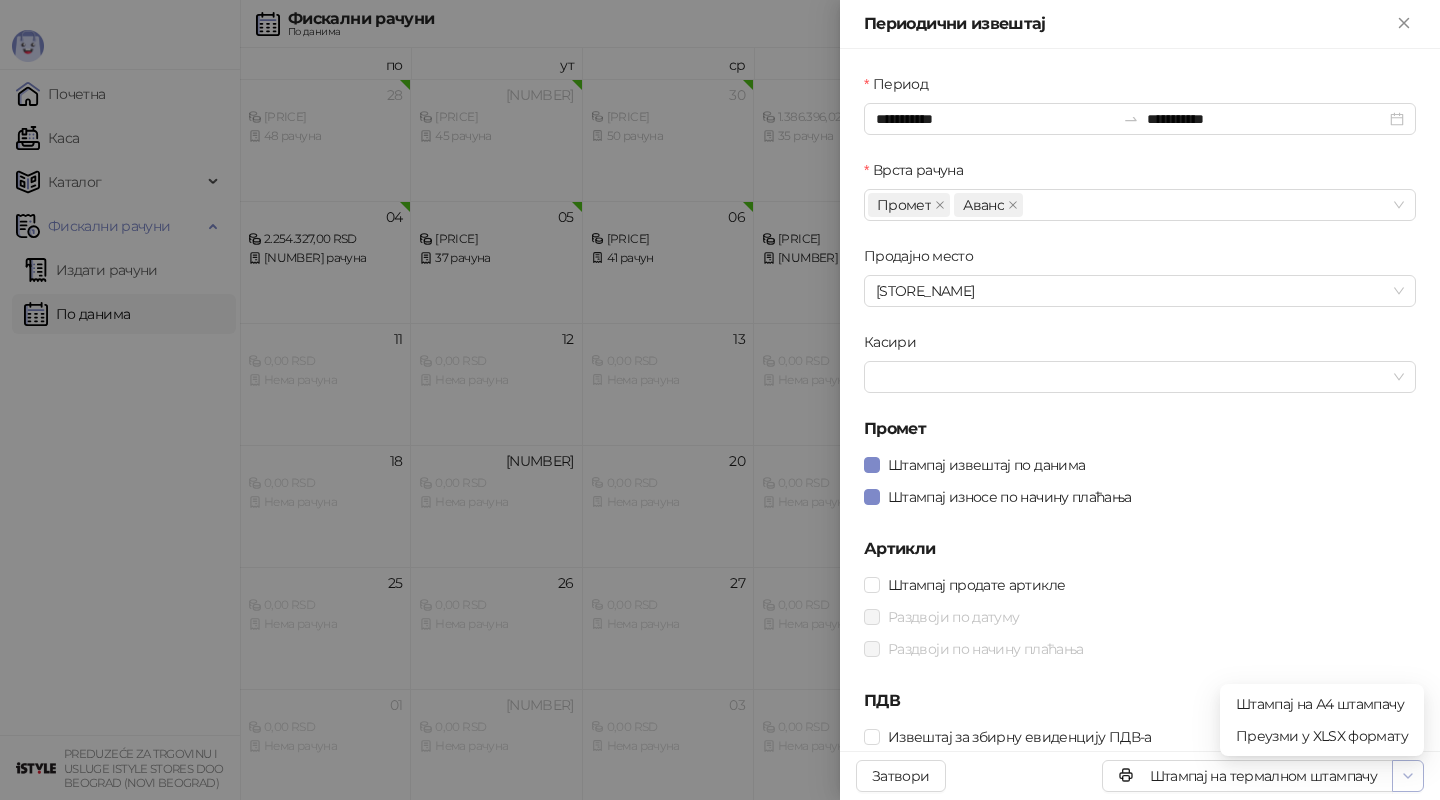 click 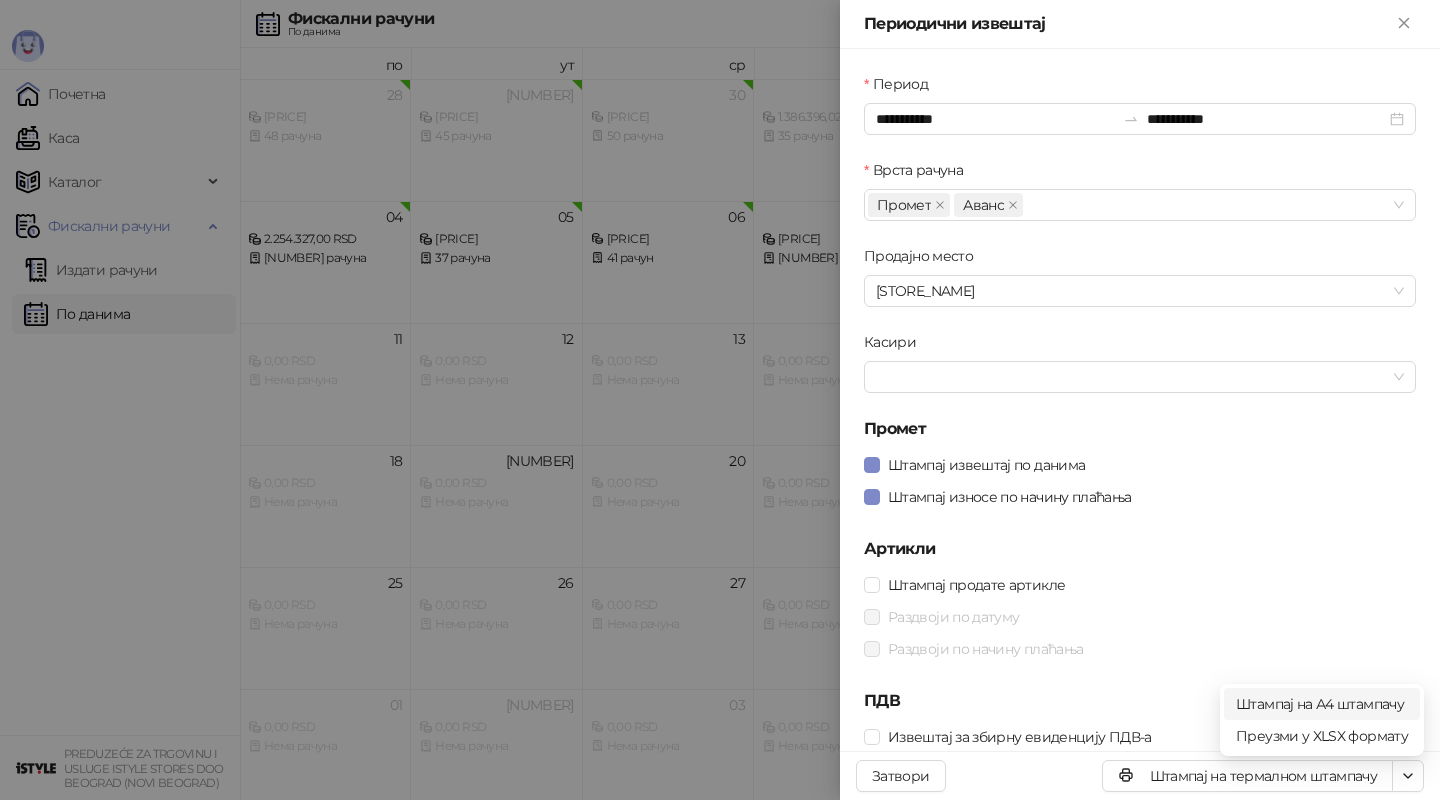 click on "Штампај на А4 штампачу" at bounding box center [1322, 704] 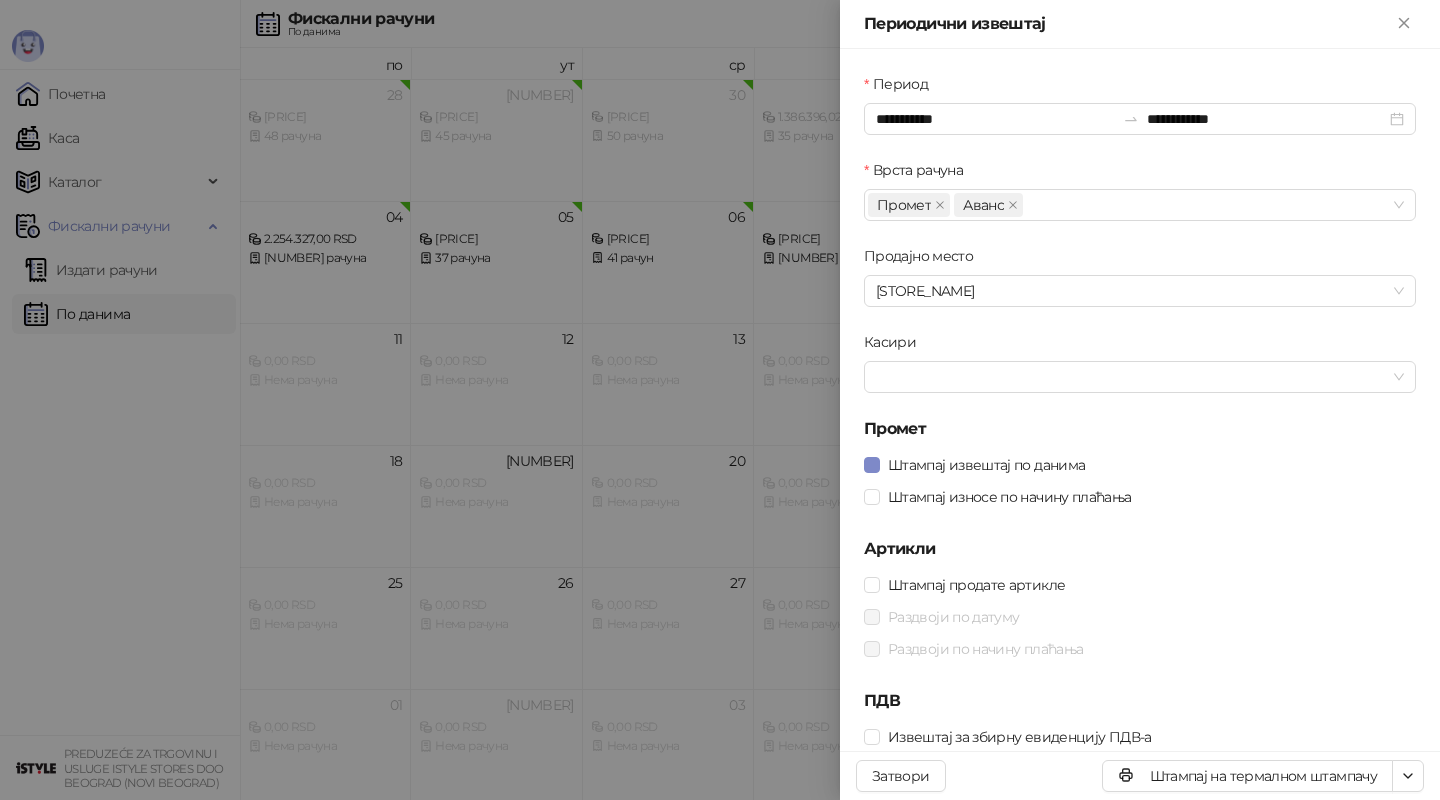 click at bounding box center (720, 400) 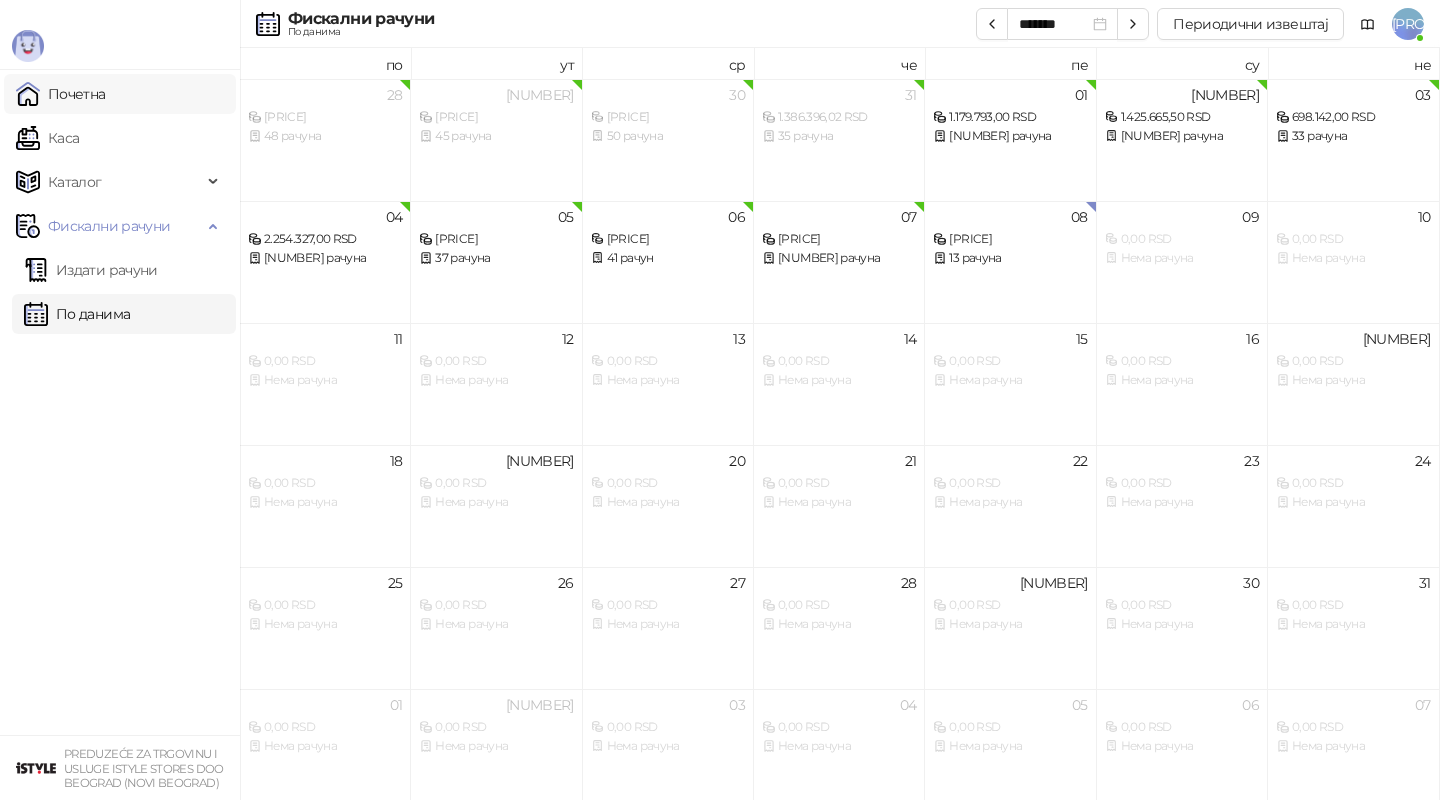 click on "Почетна" at bounding box center (61, 94) 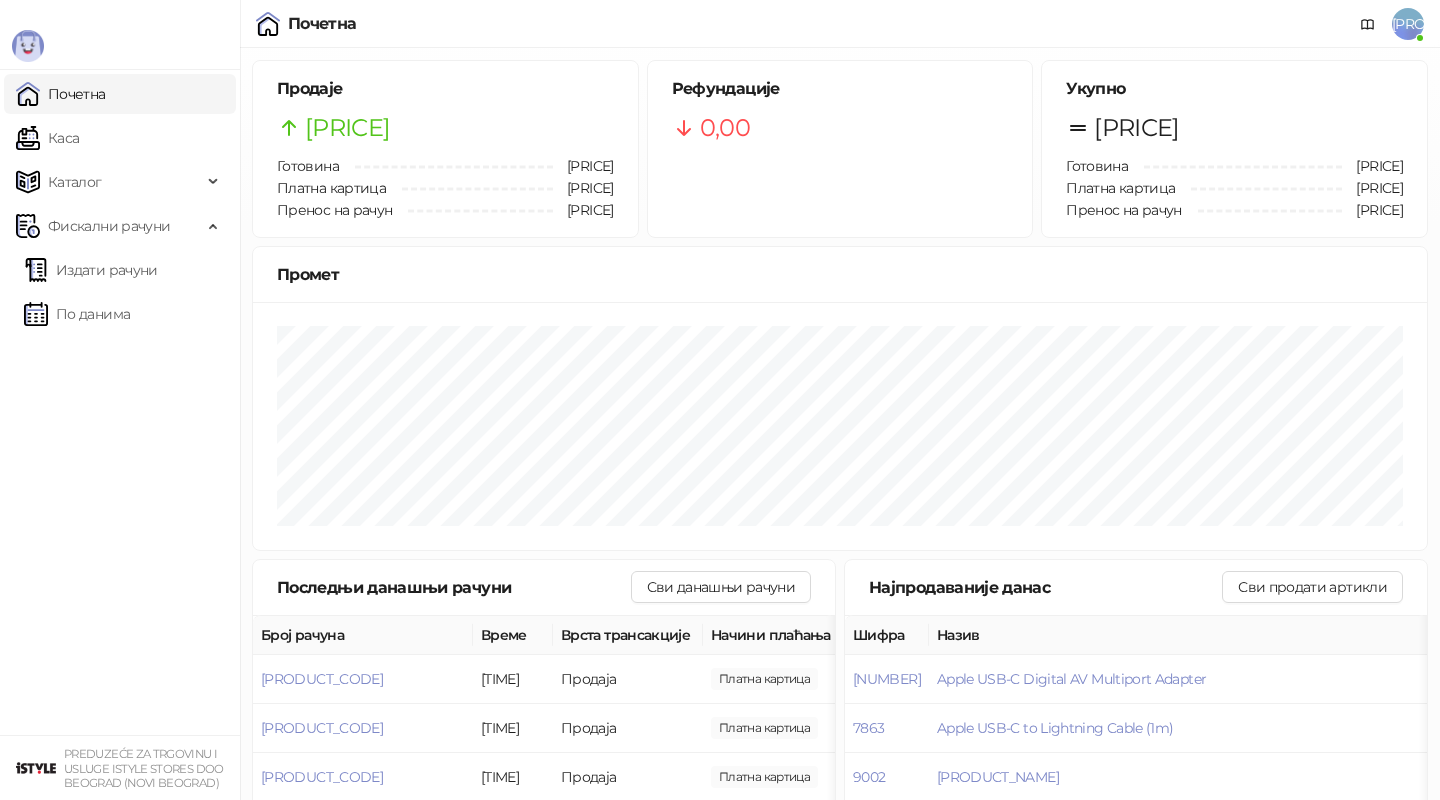 drag, startPoint x: 1095, startPoint y: 132, endPoint x: 1186, endPoint y: 131, distance: 91.00549 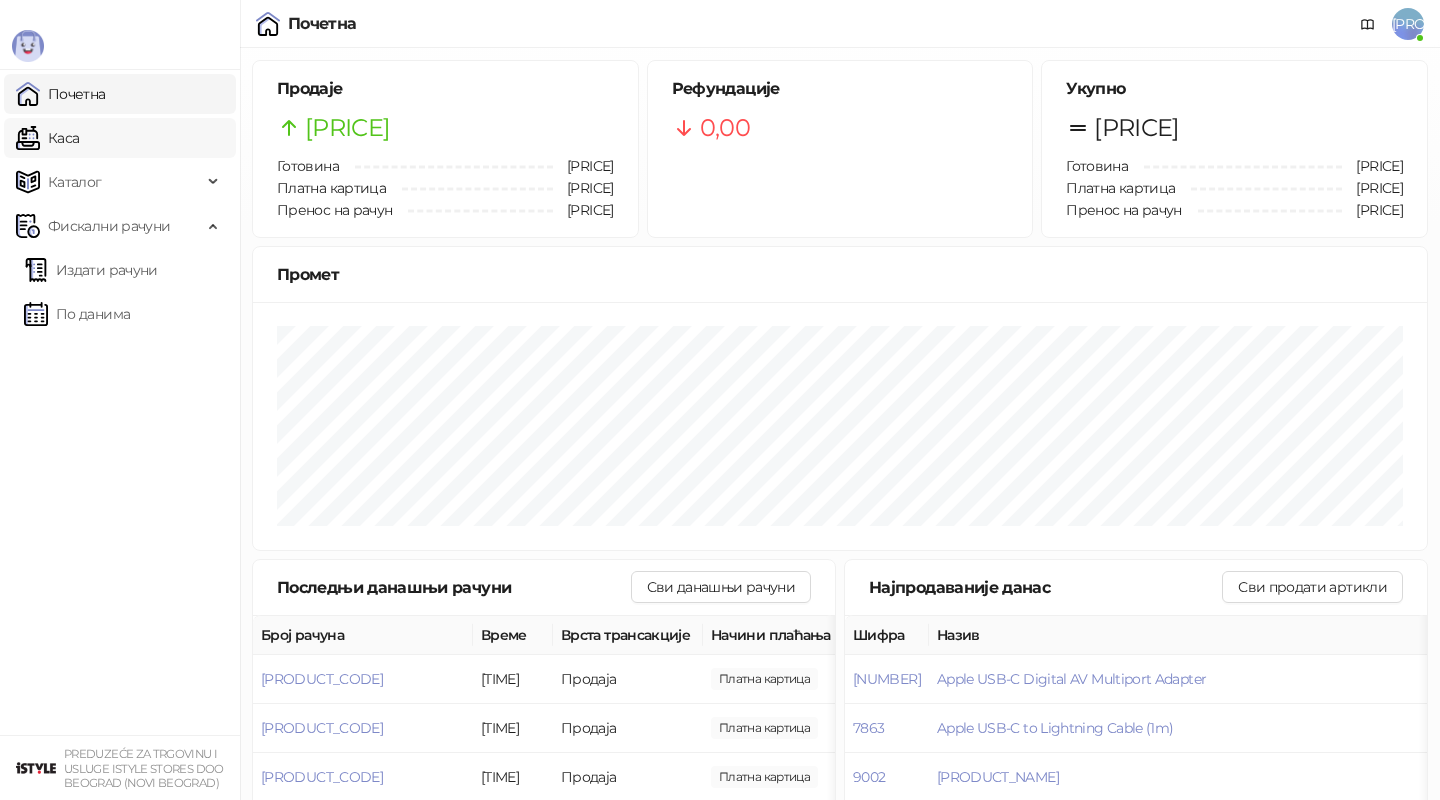 click on "Каса" at bounding box center [47, 138] 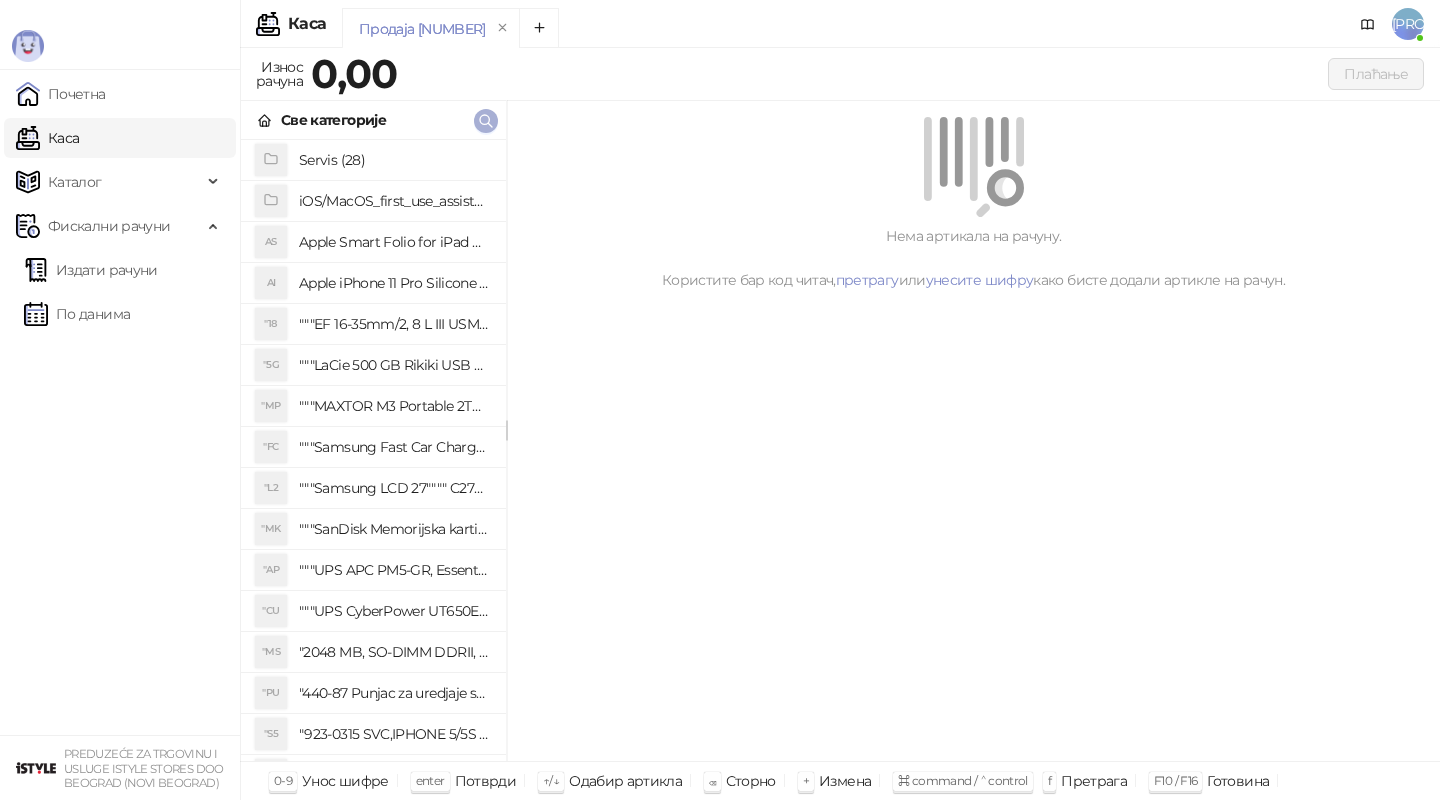 click 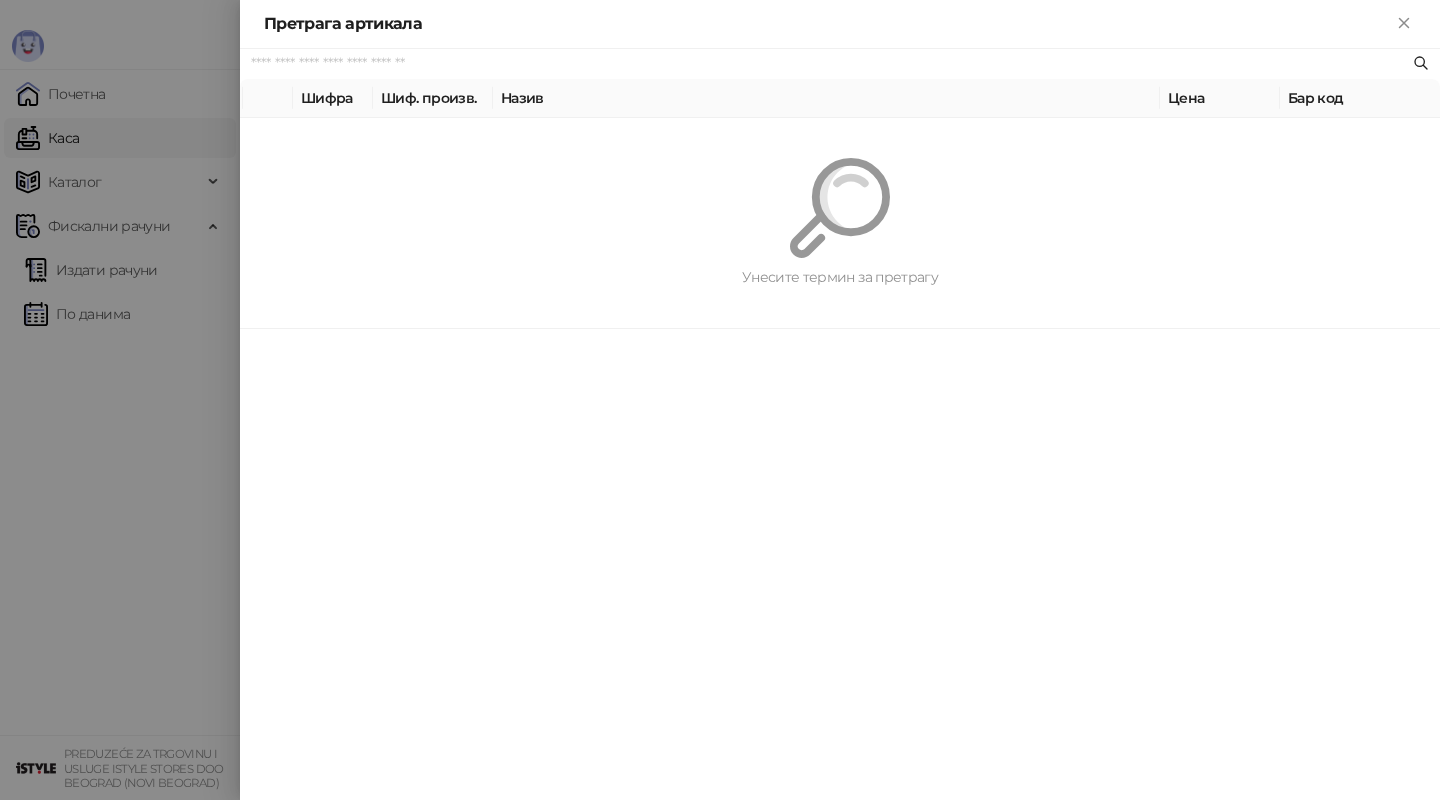 paste on "*********" 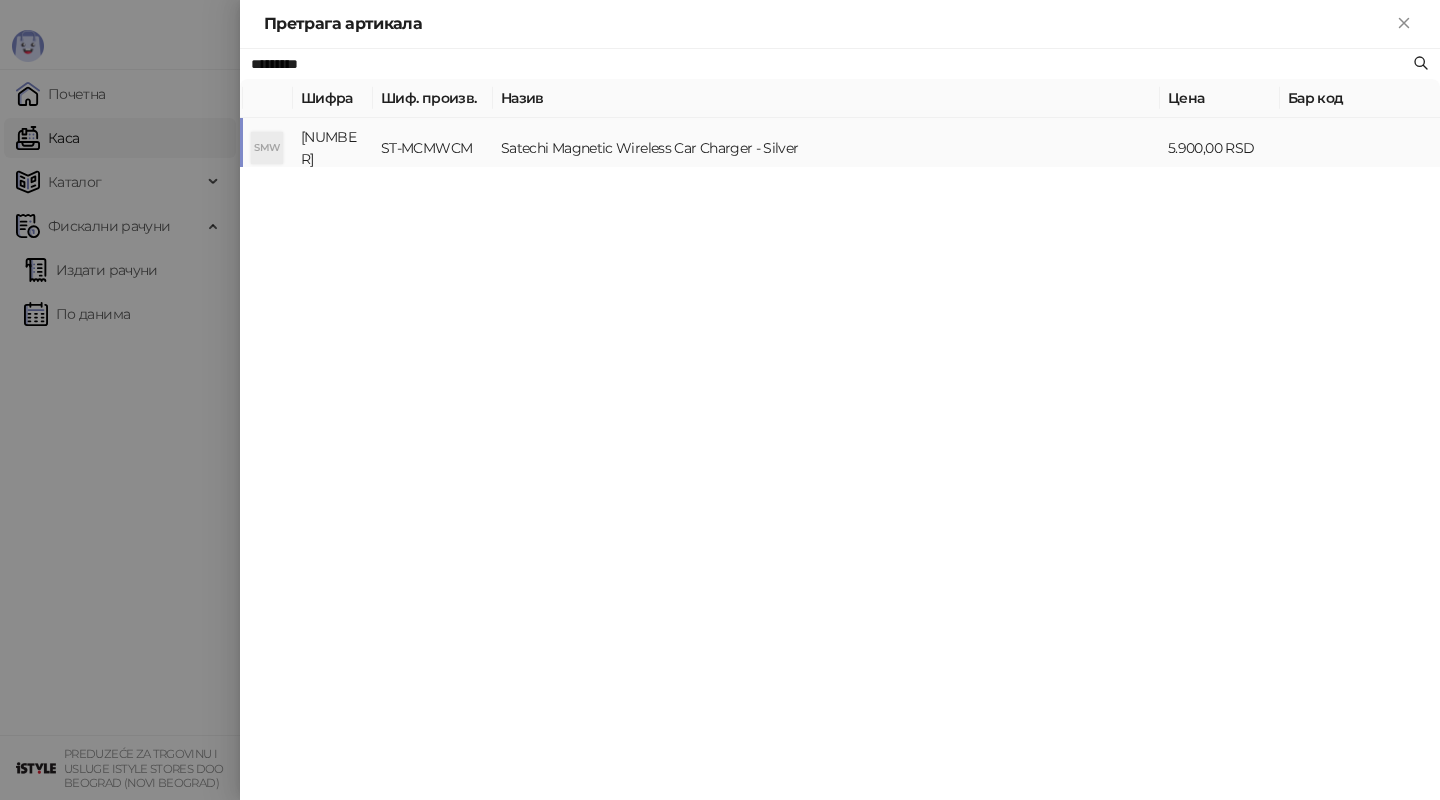 click on "Satechi Magnetic Wireless Car Charger - Silver" at bounding box center (826, 148) 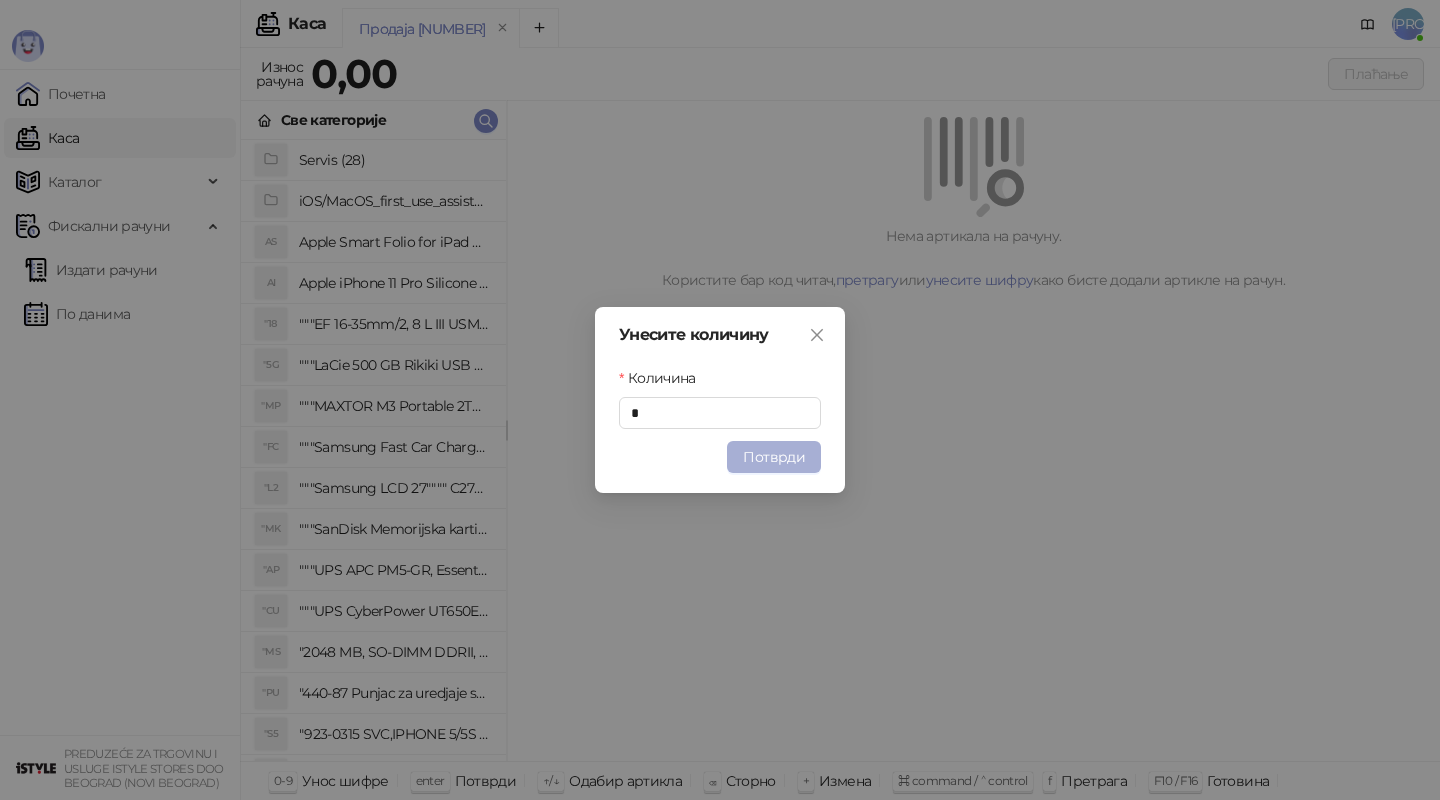 click on "Потврди" at bounding box center [774, 457] 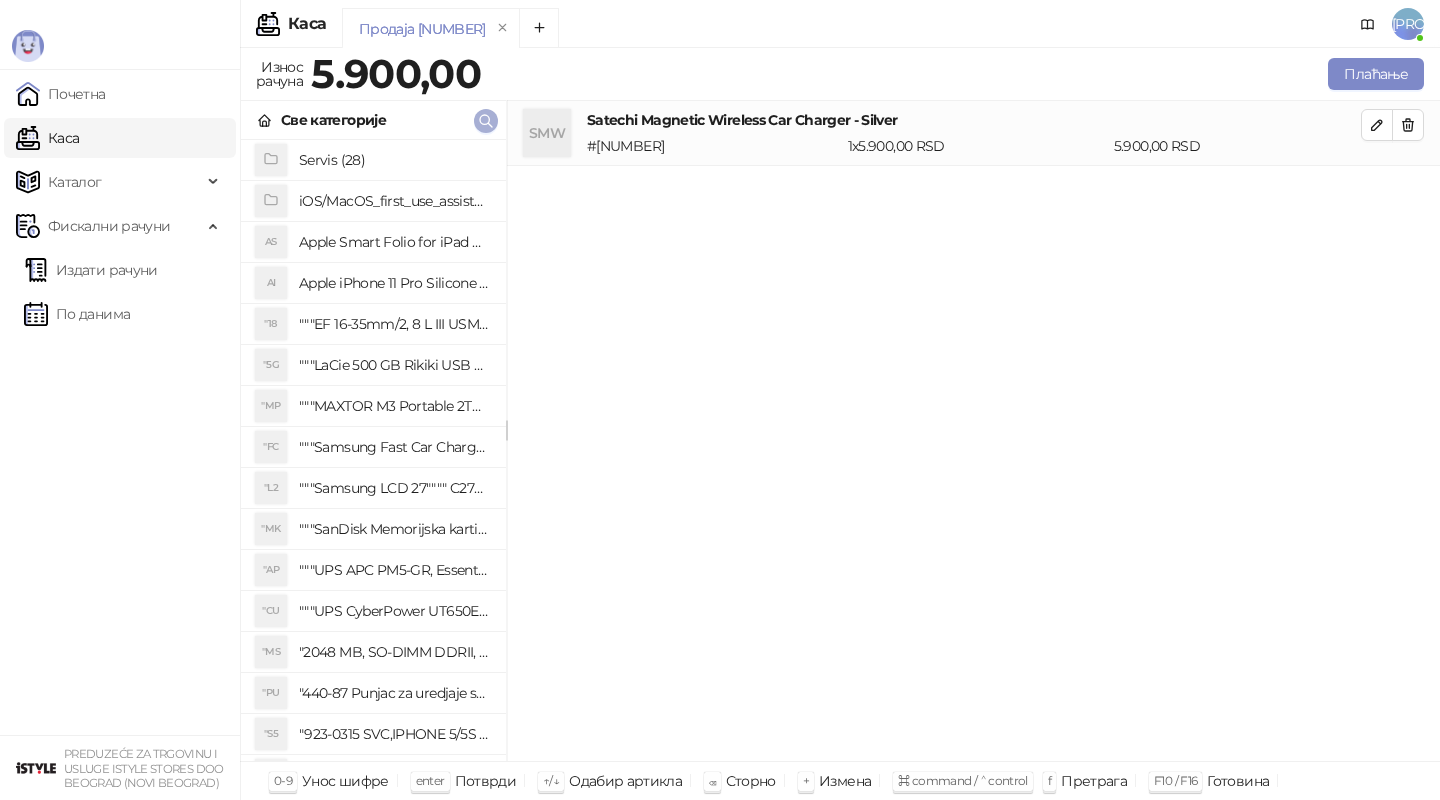 click at bounding box center [486, 120] 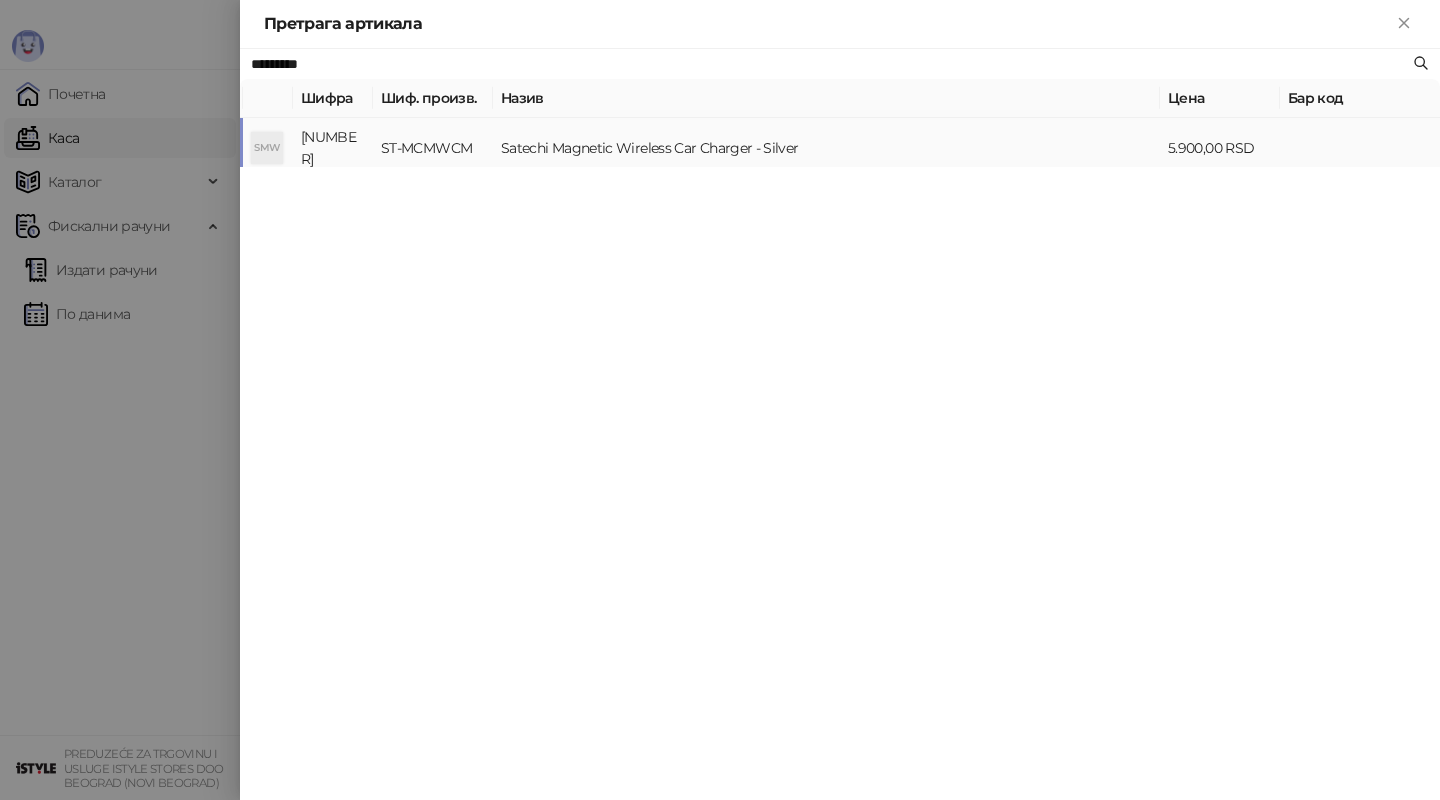 click on "Satechi Magnetic Wireless Car Charger - Silver" at bounding box center (826, 148) 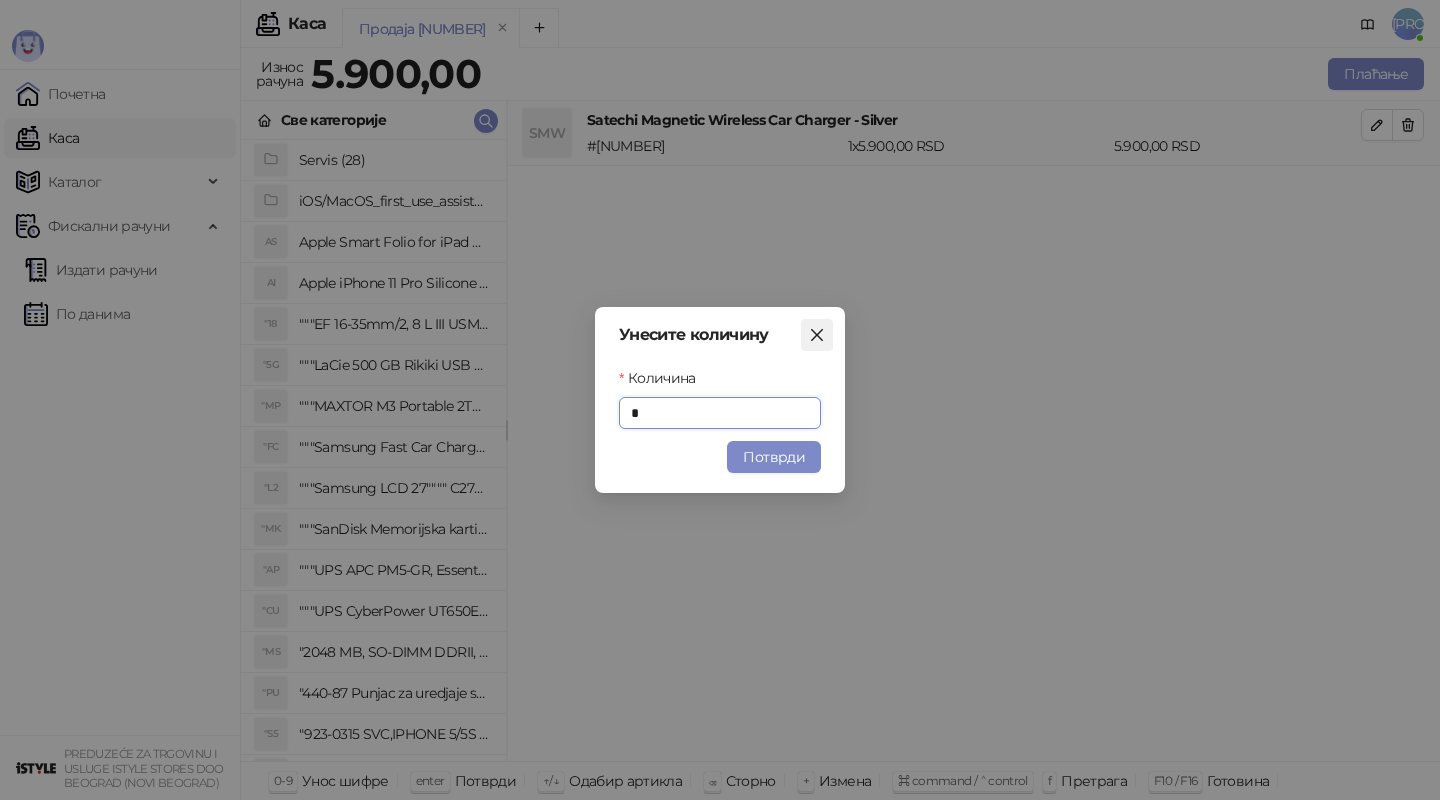 click at bounding box center [817, 335] 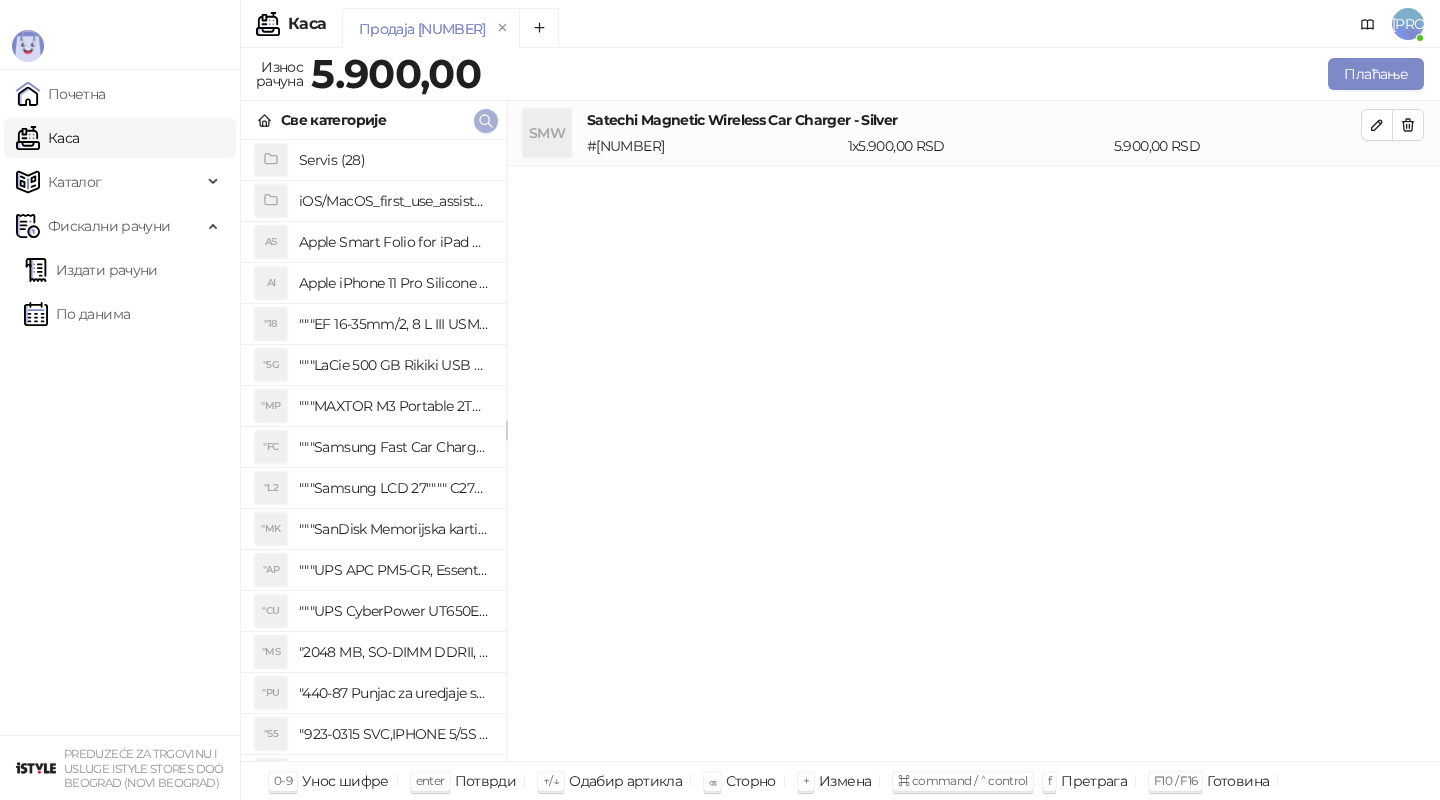 click 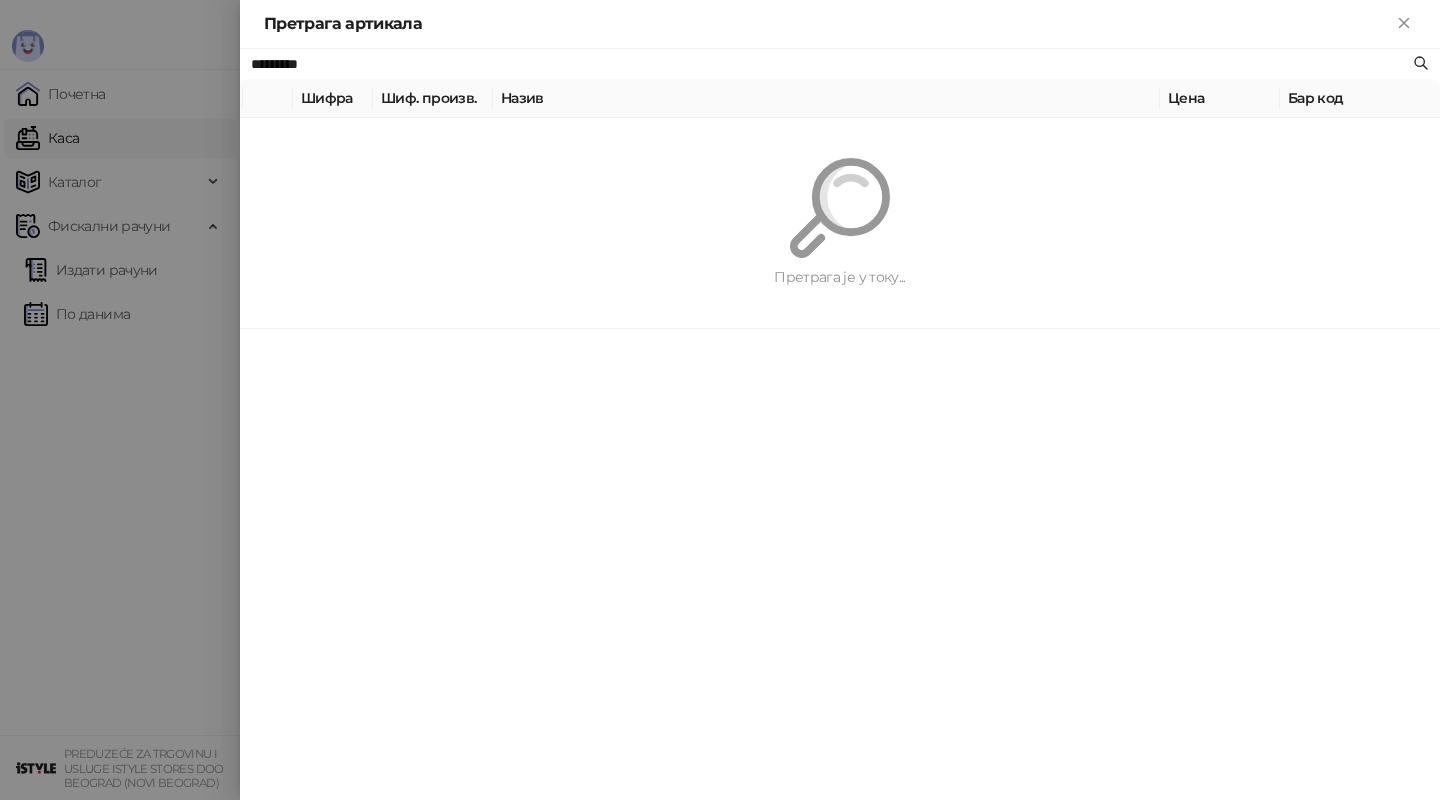 paste on "**********" 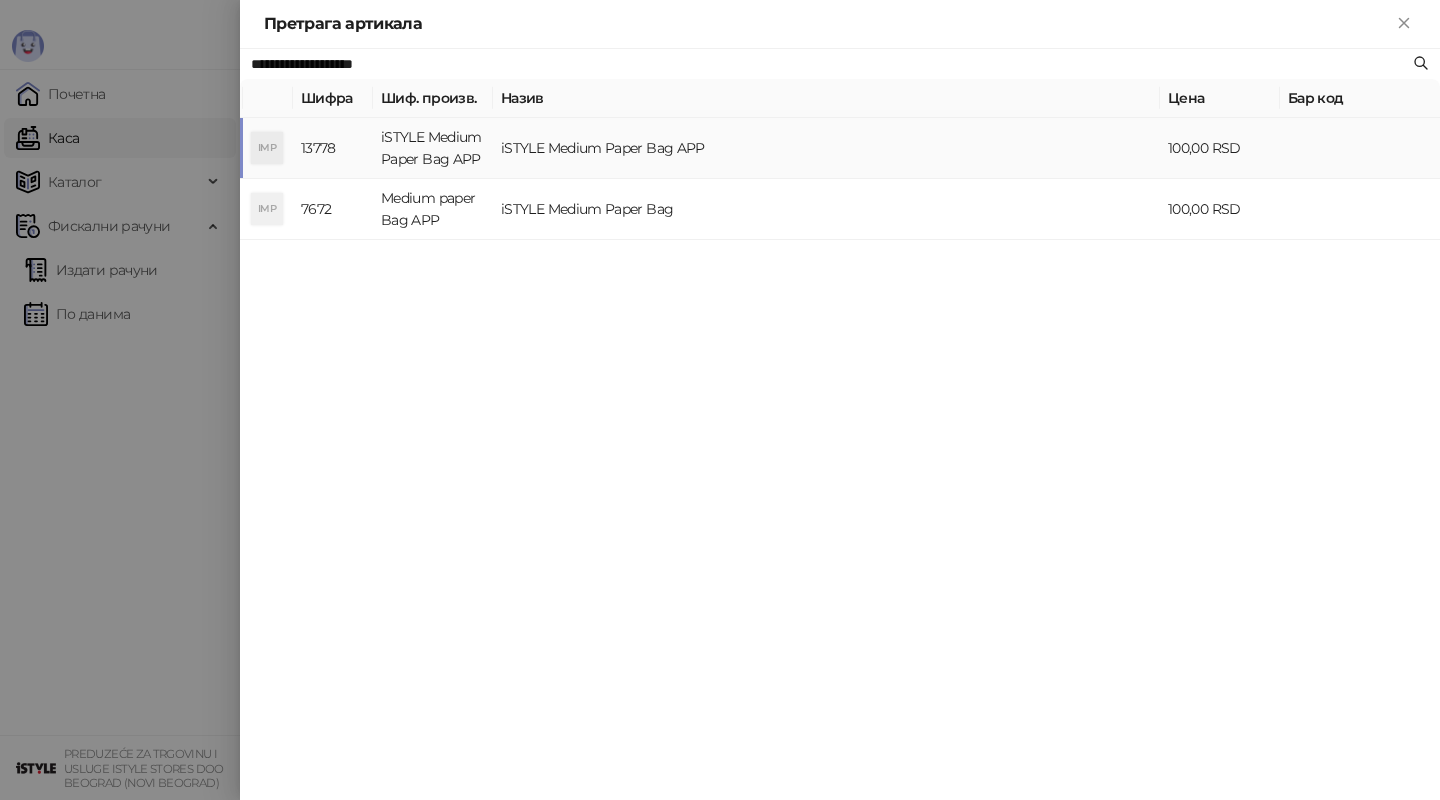 type on "**********" 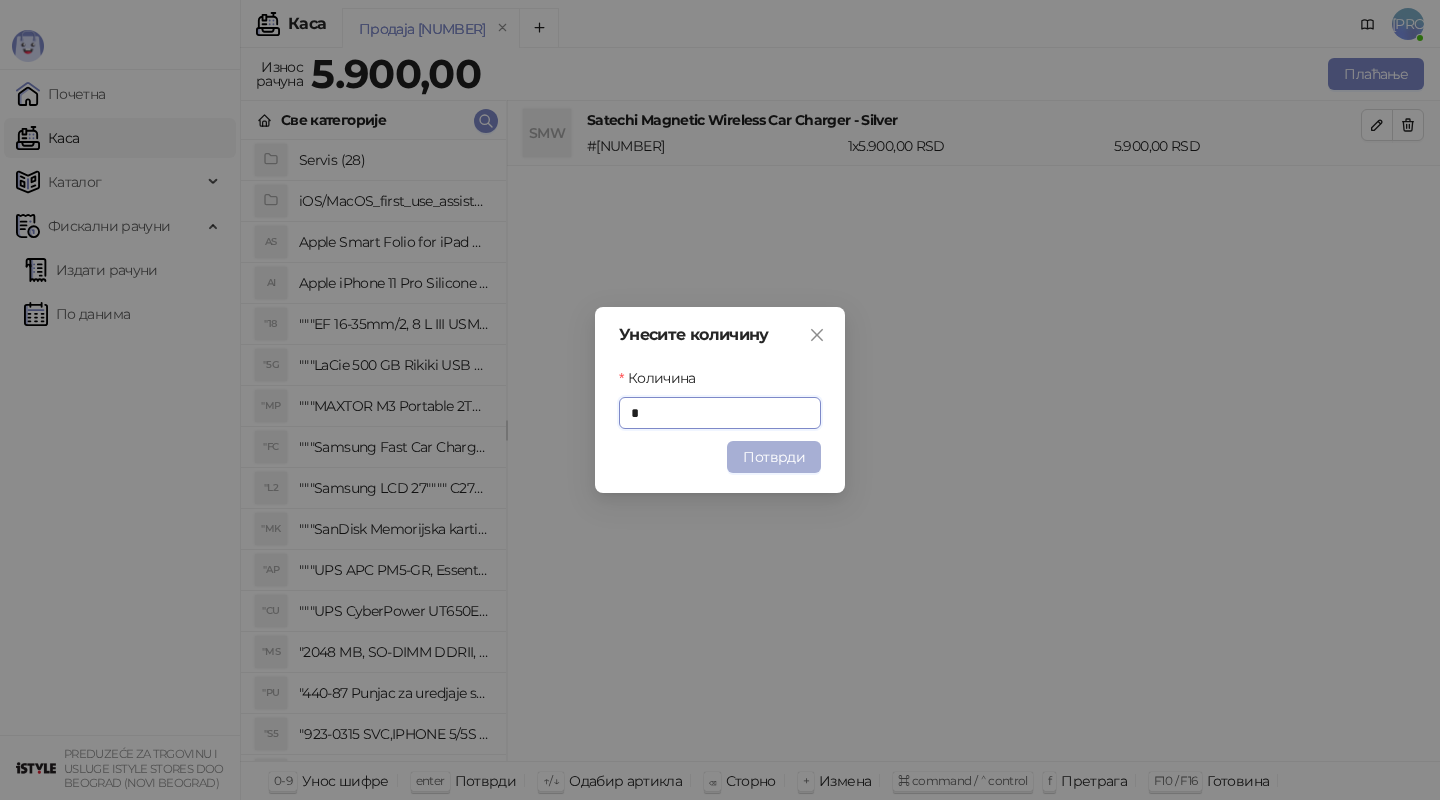 click on "Потврди" at bounding box center [774, 457] 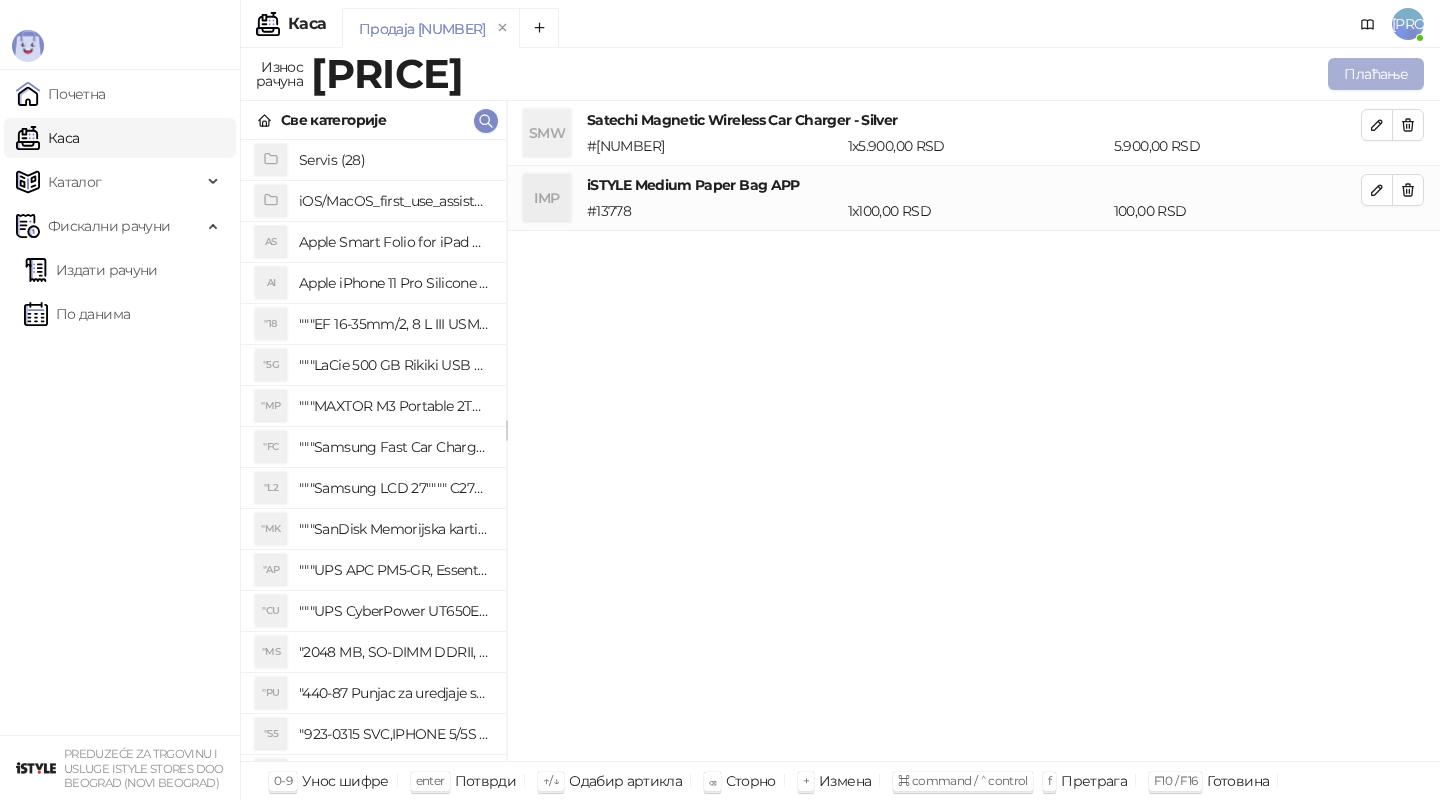 click on "Плаћање" at bounding box center [1376, 74] 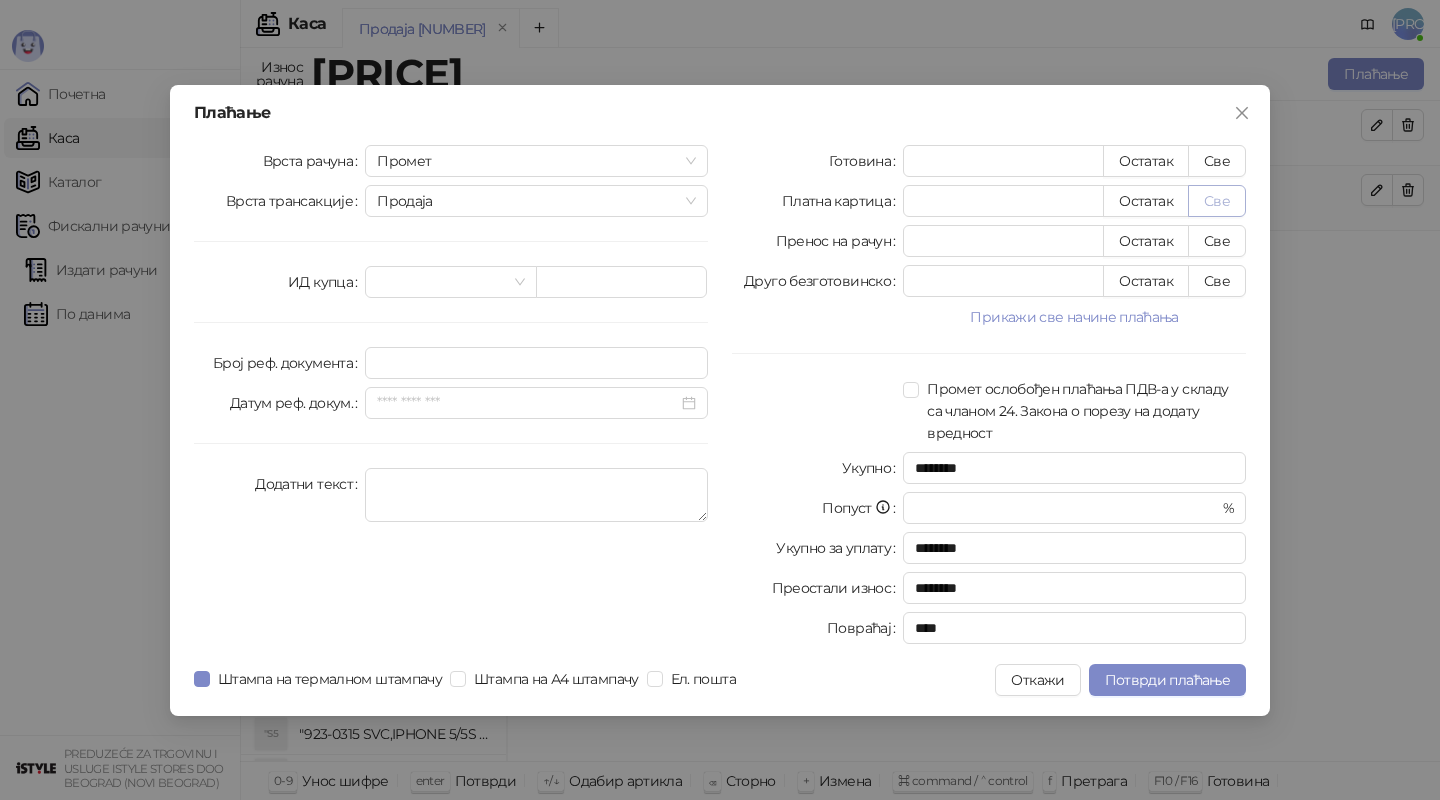 click on "Све" at bounding box center [1217, 201] 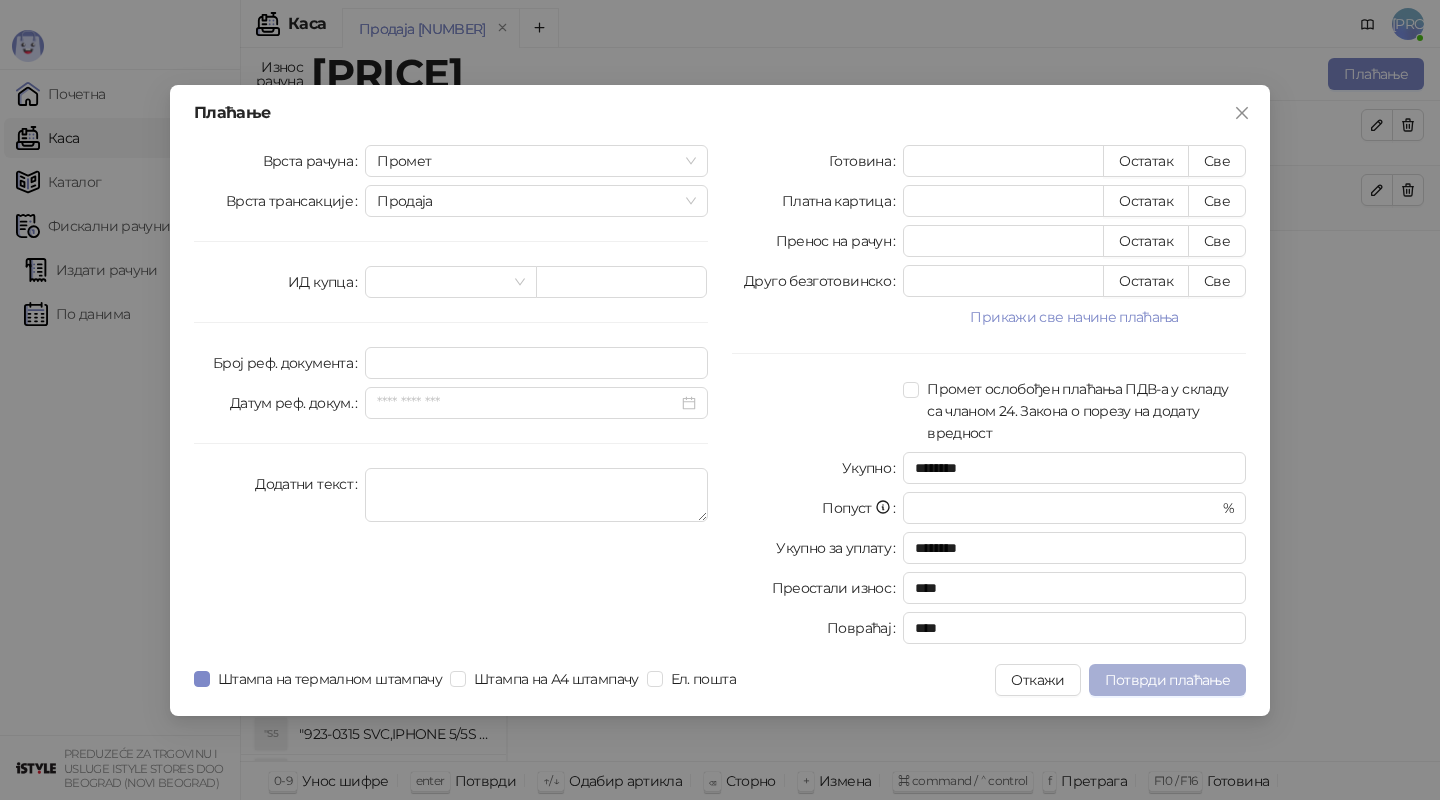 click on "Потврди плаћање" at bounding box center (1167, 680) 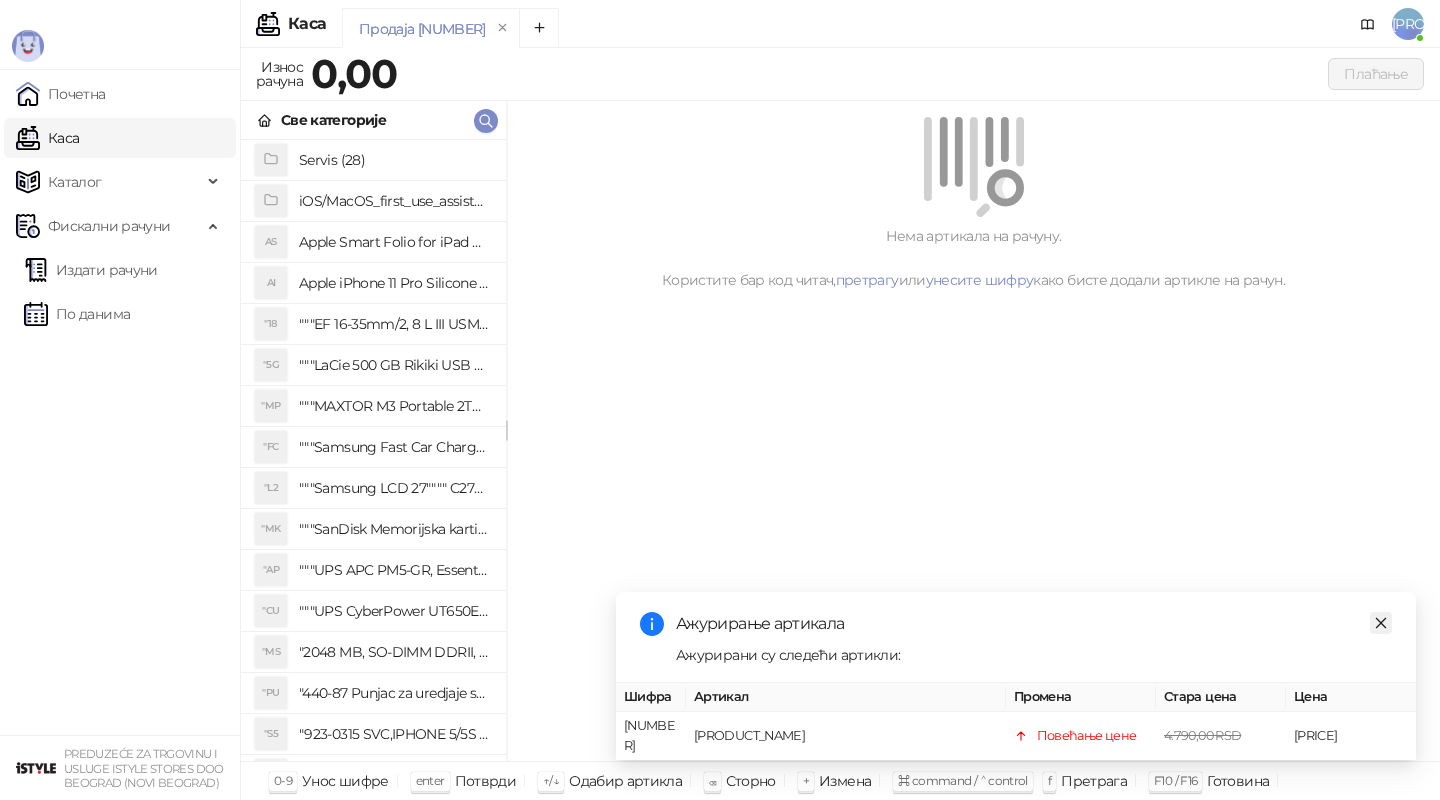 click 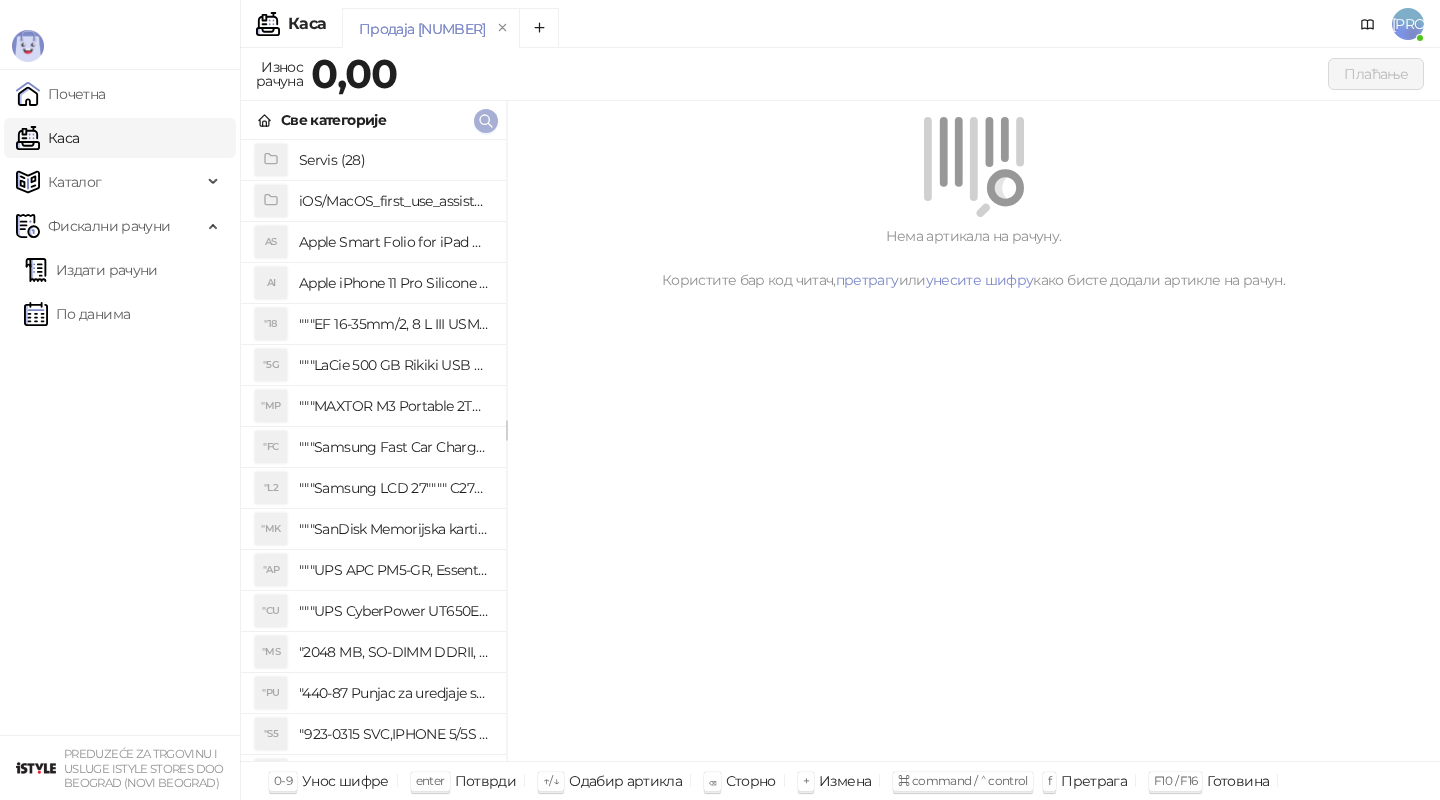 click 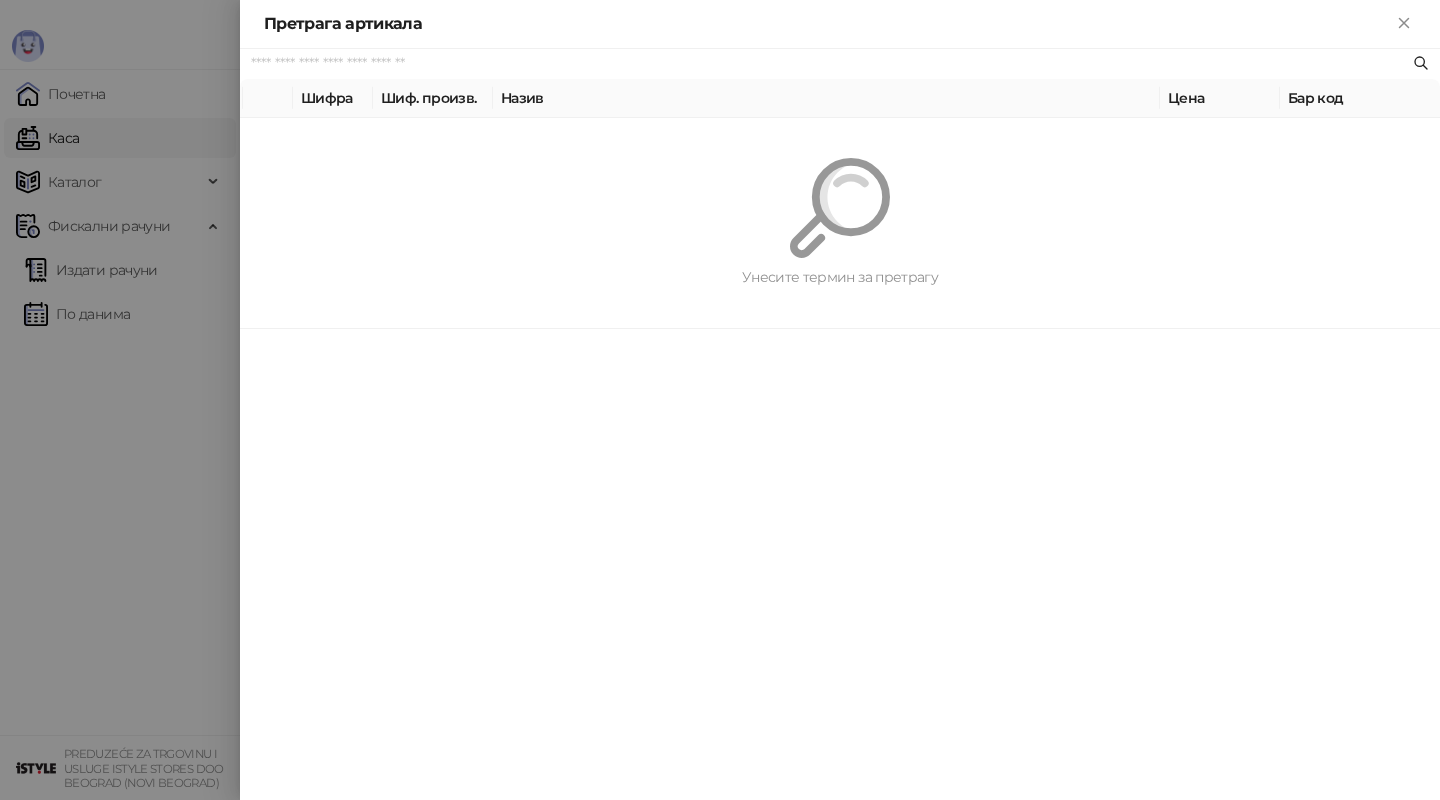 paste on "*********" 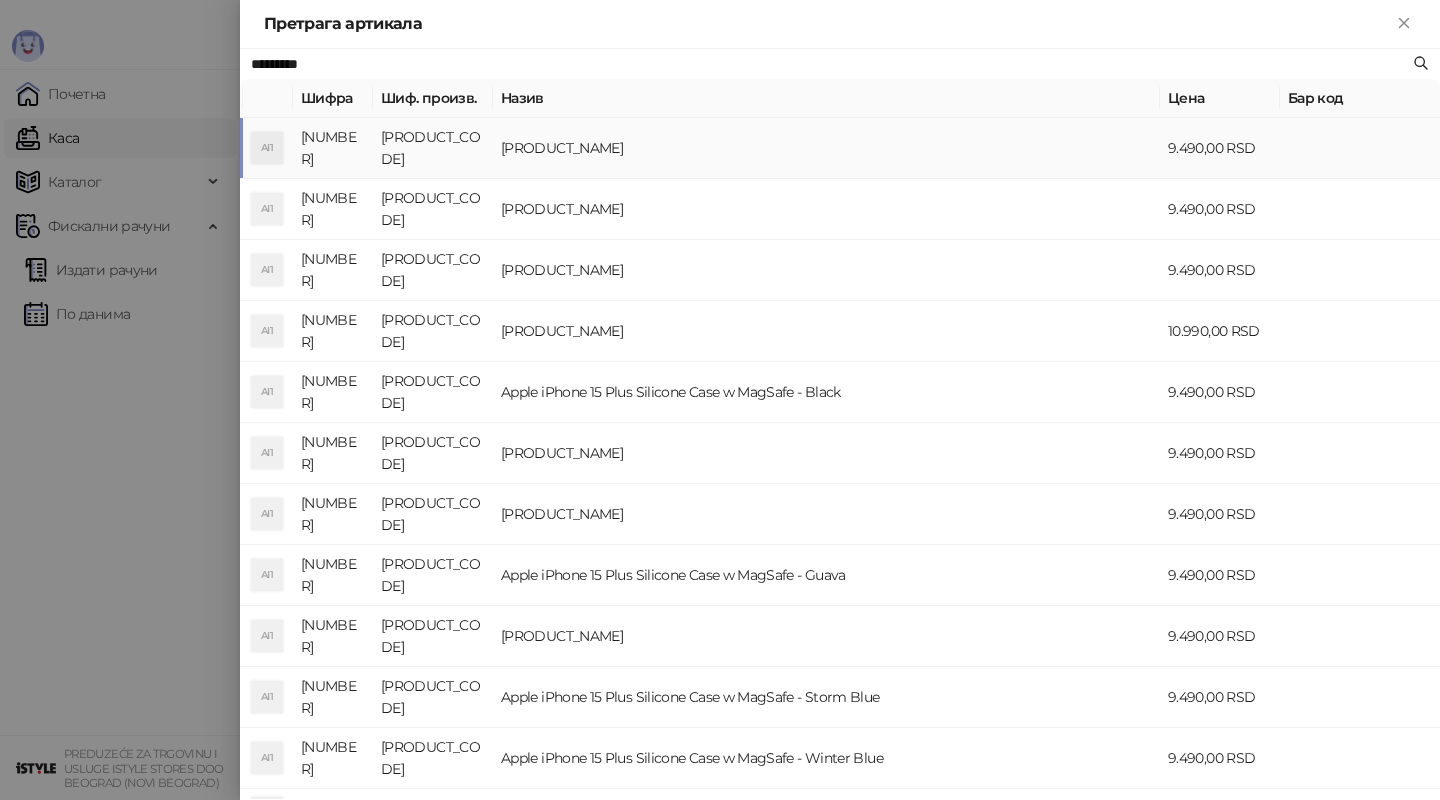 type on "*********" 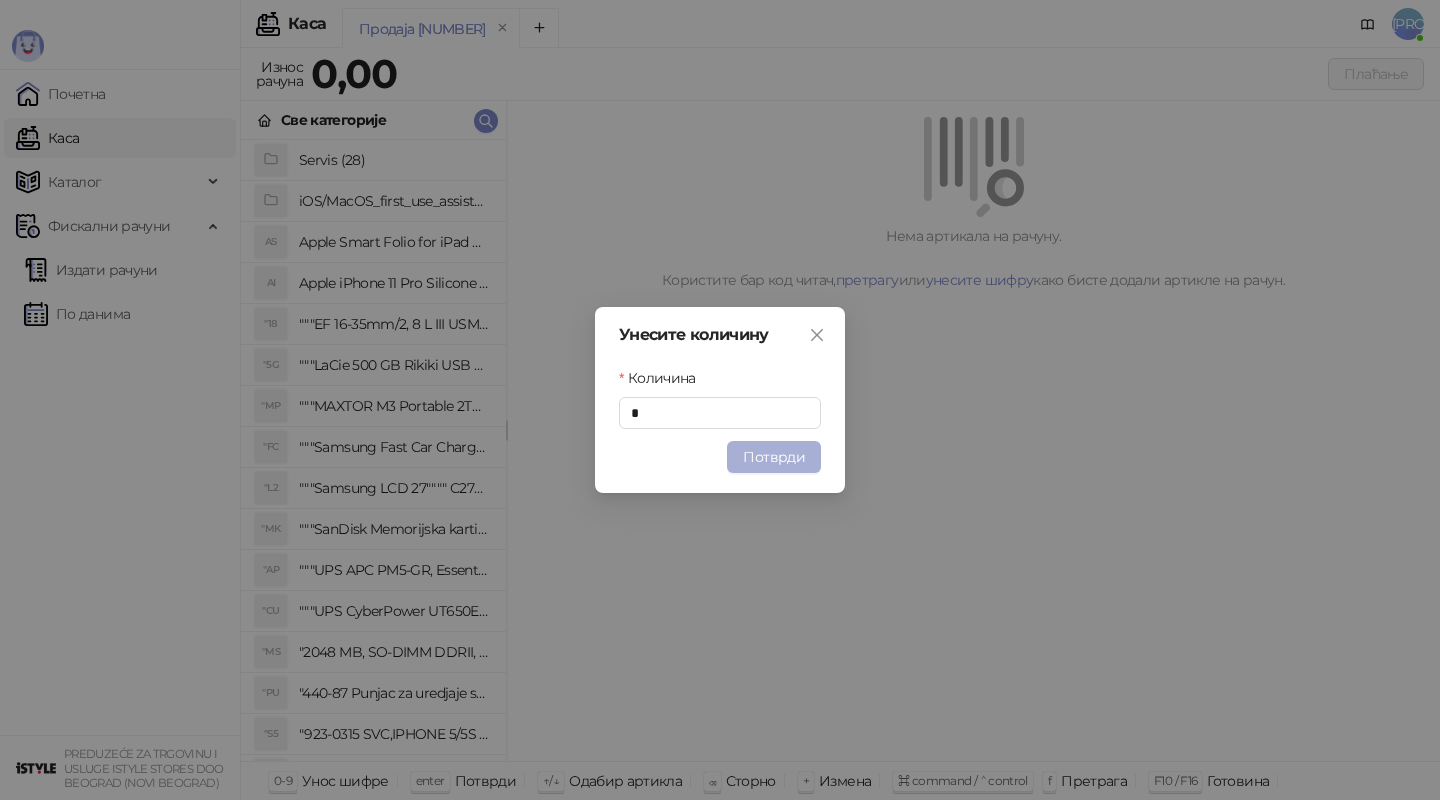 click on "Потврди" at bounding box center [774, 457] 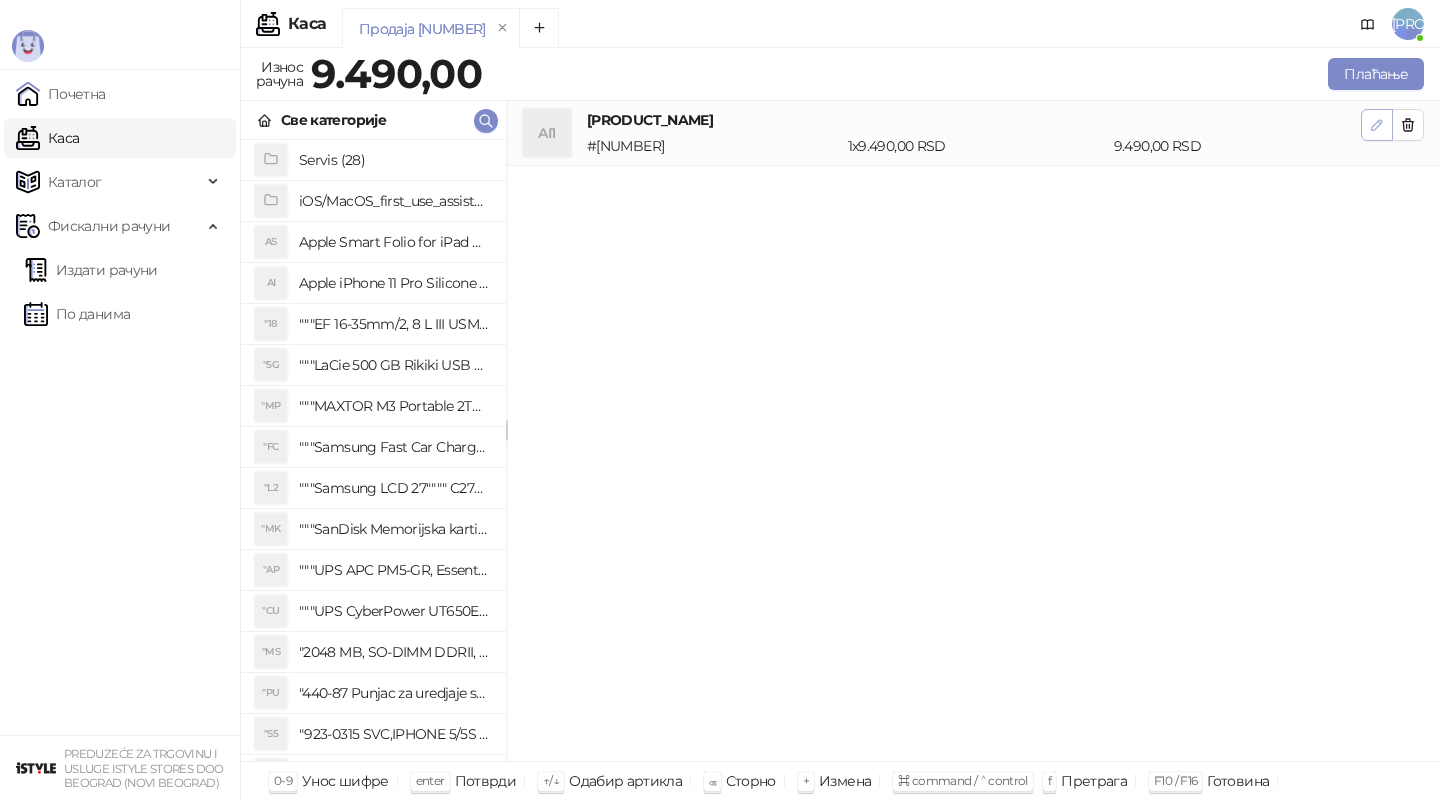 click 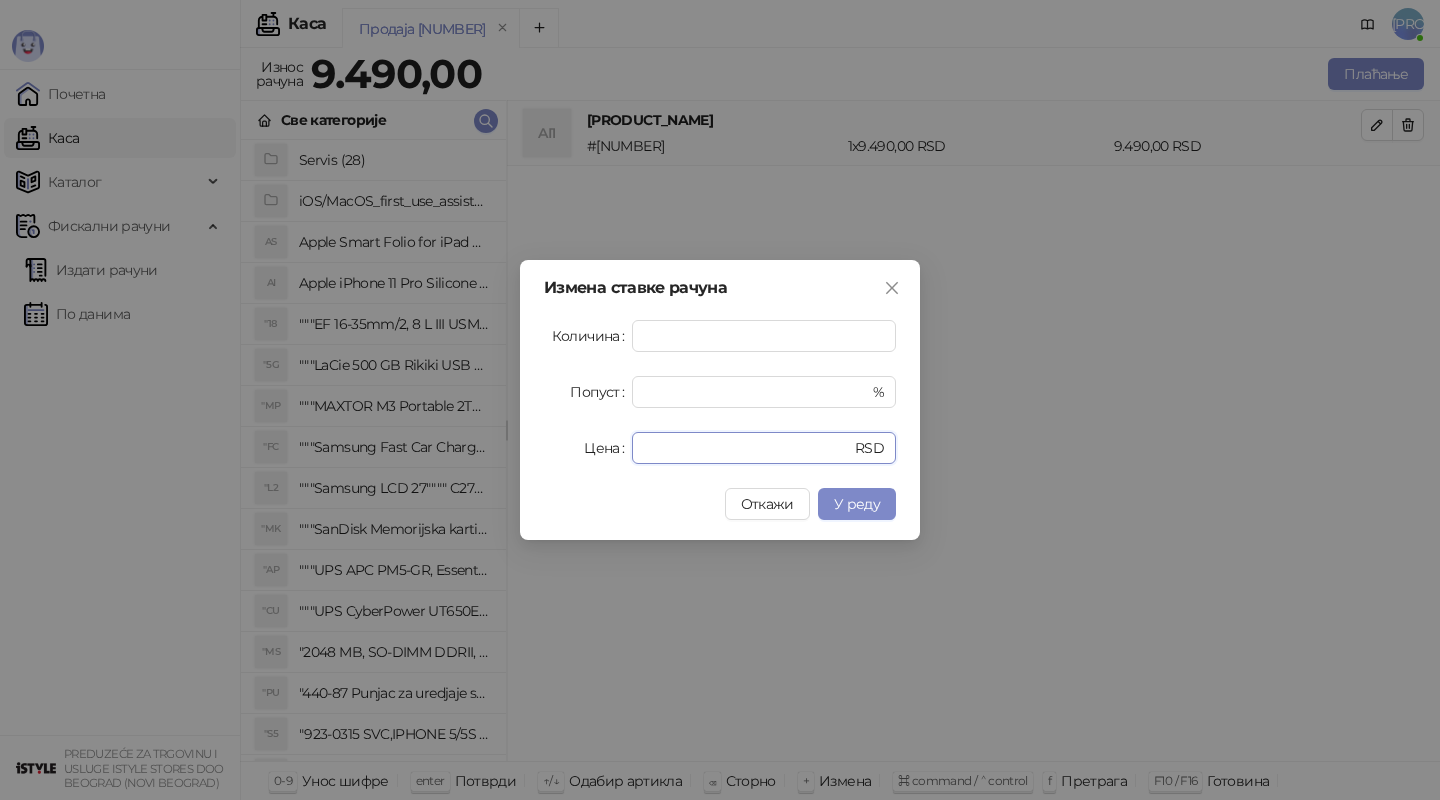 drag, startPoint x: 745, startPoint y: 445, endPoint x: 429, endPoint y: 445, distance: 316 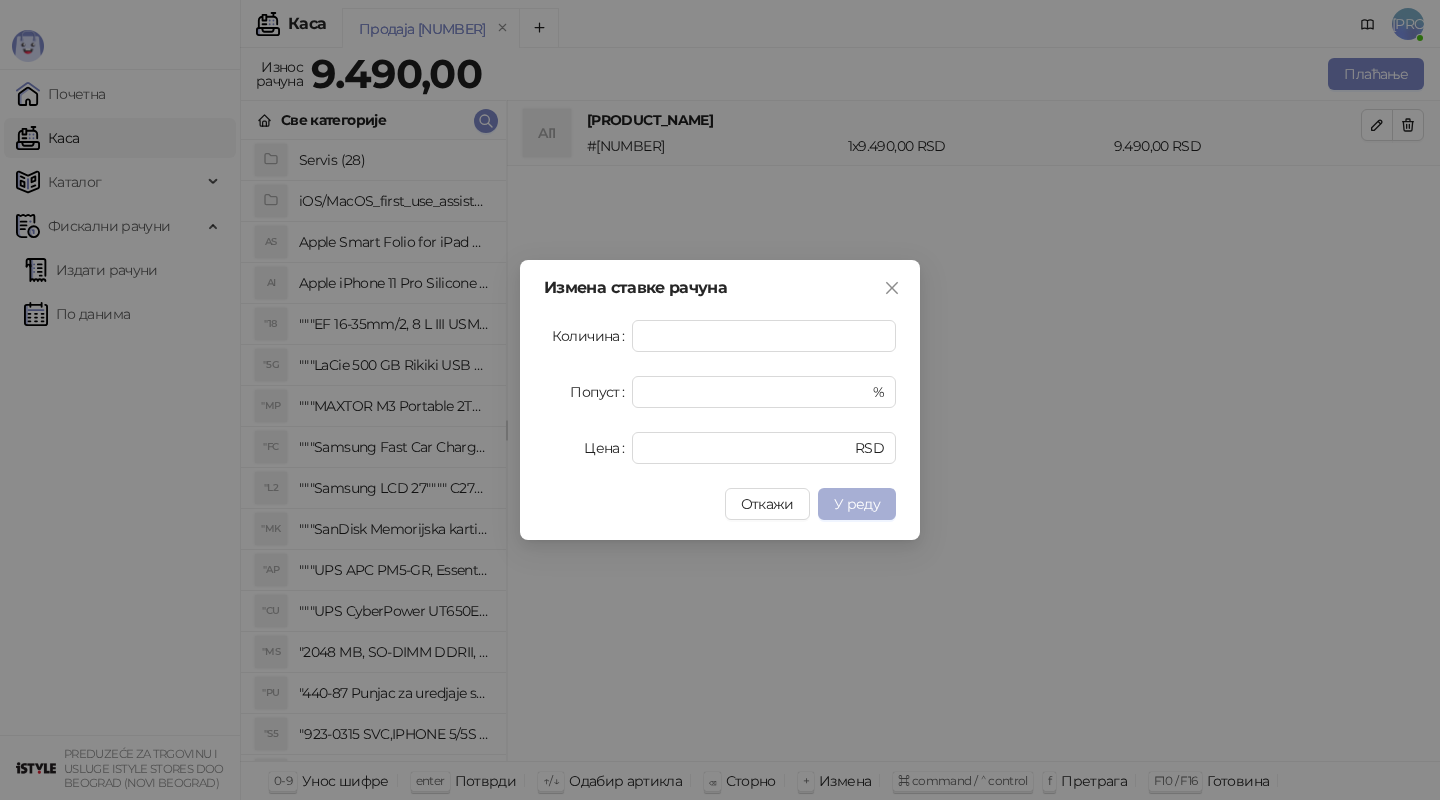 click on "У реду" at bounding box center [857, 504] 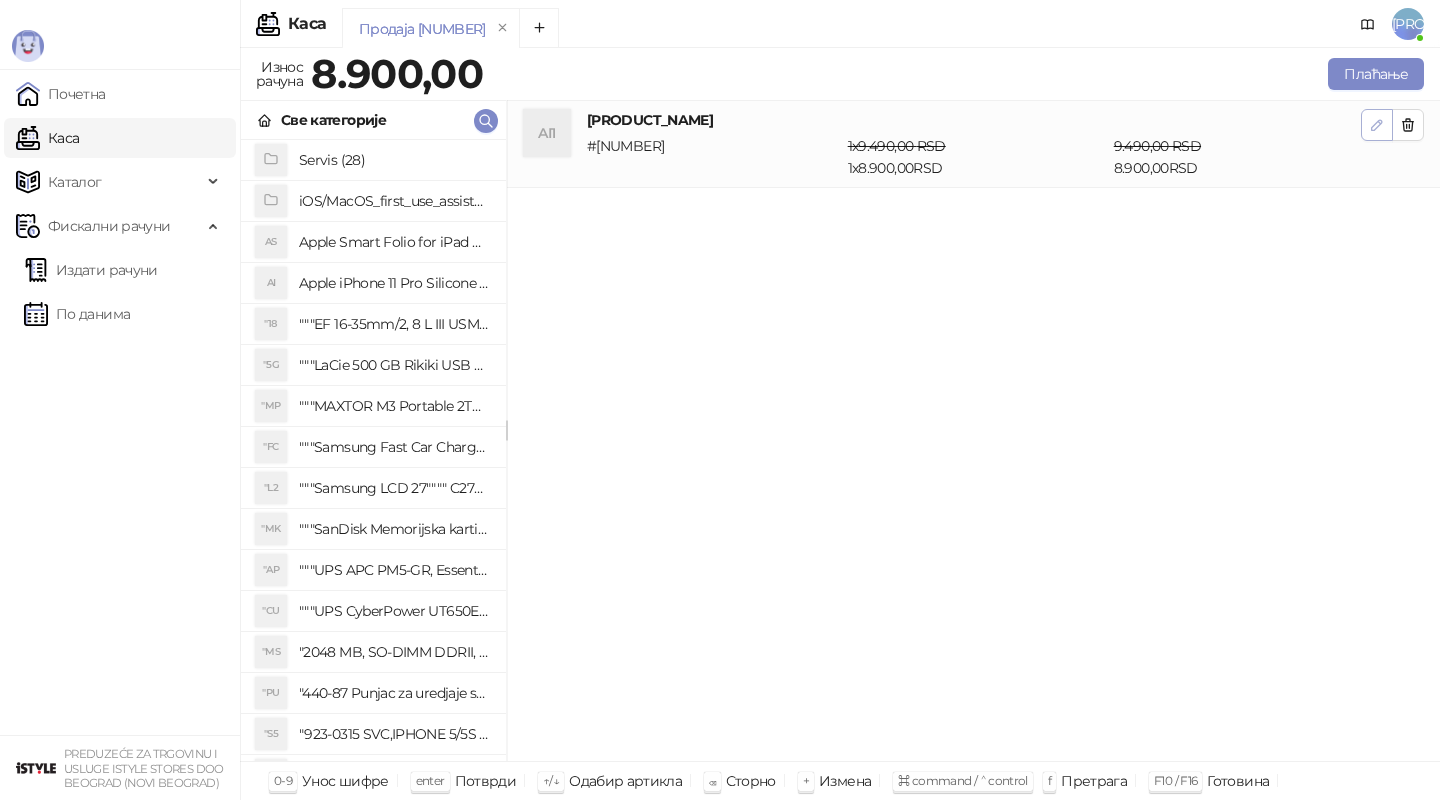 click 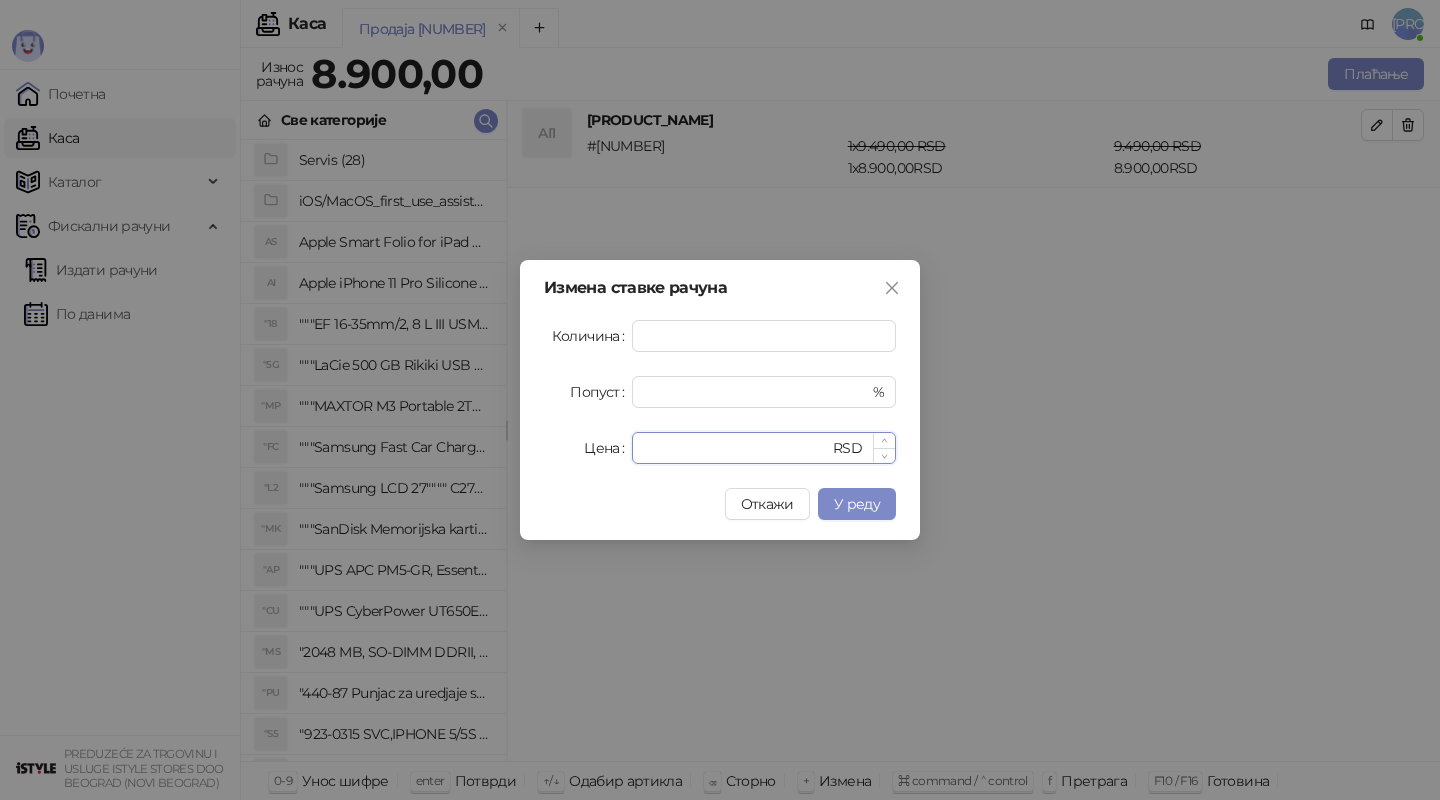 click on "****" at bounding box center (736, 448) 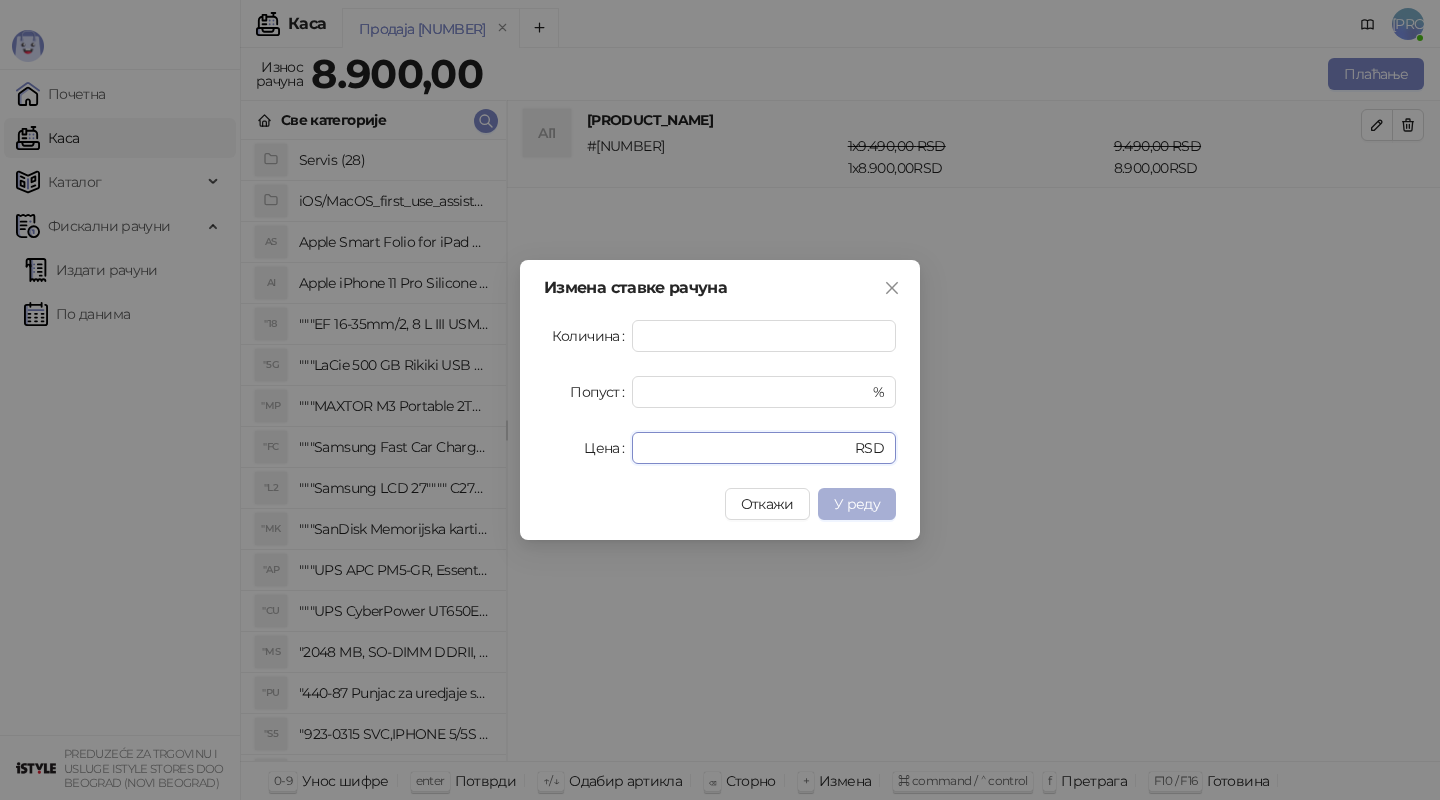 type on "****" 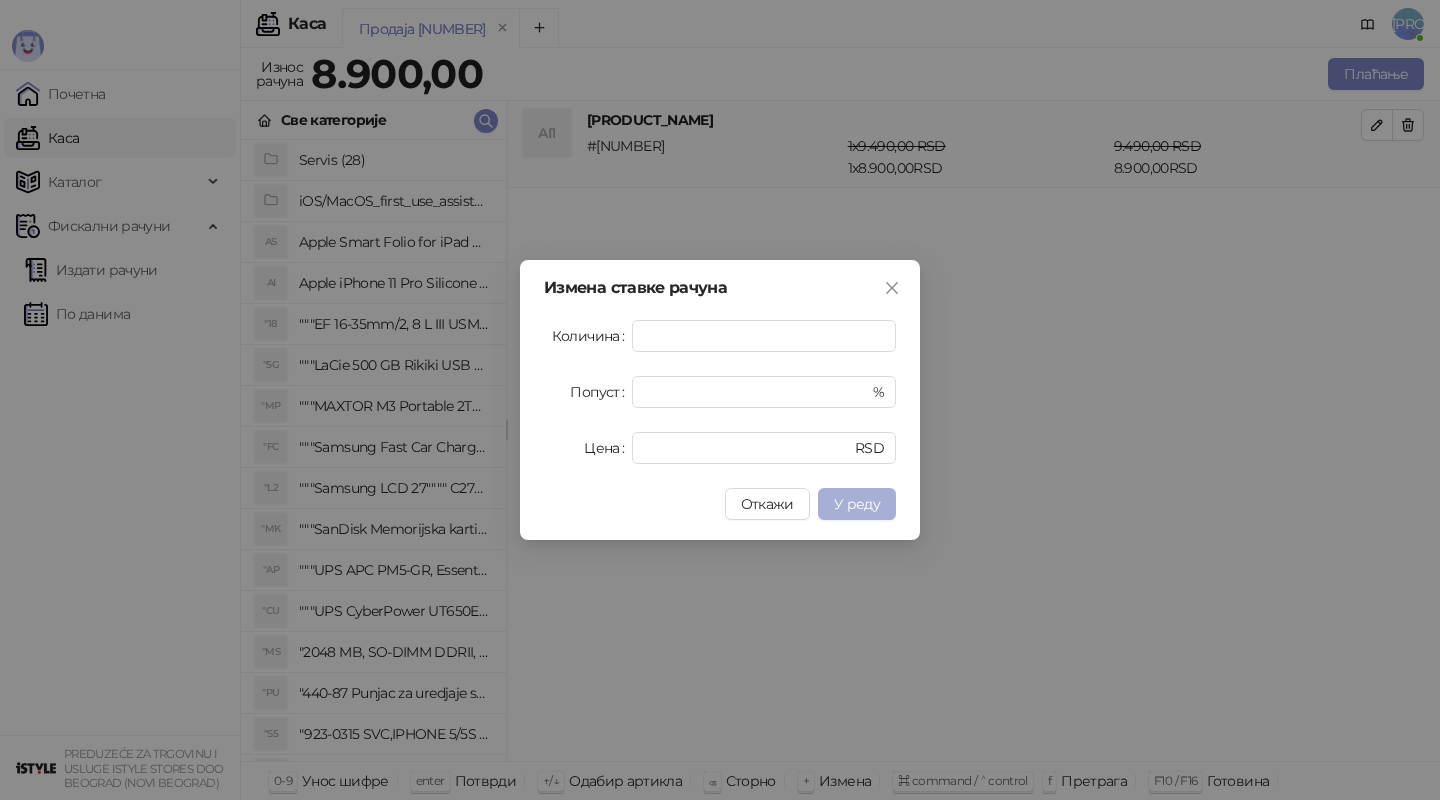 click on "У реду" at bounding box center [857, 504] 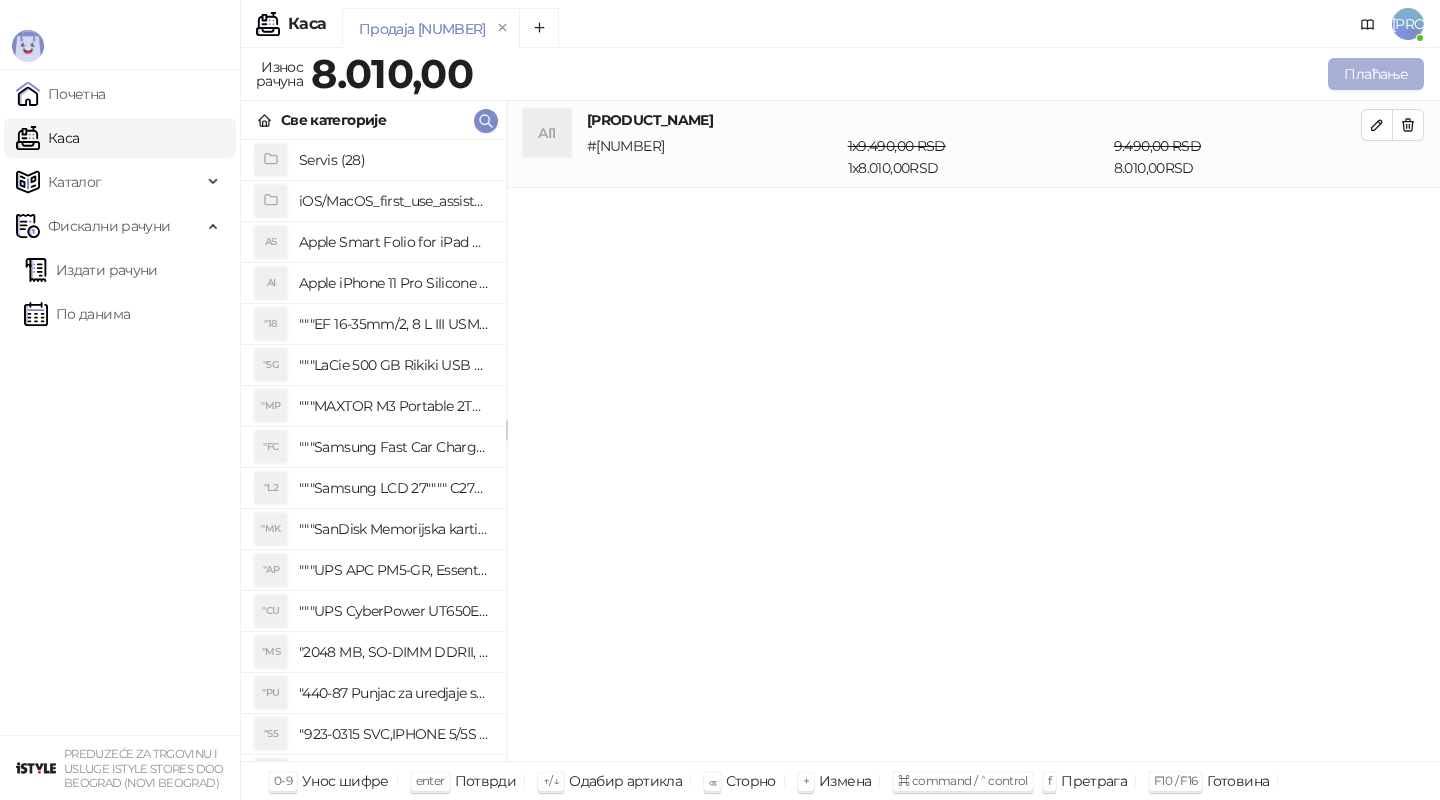 click on "Плаћање" at bounding box center (1376, 74) 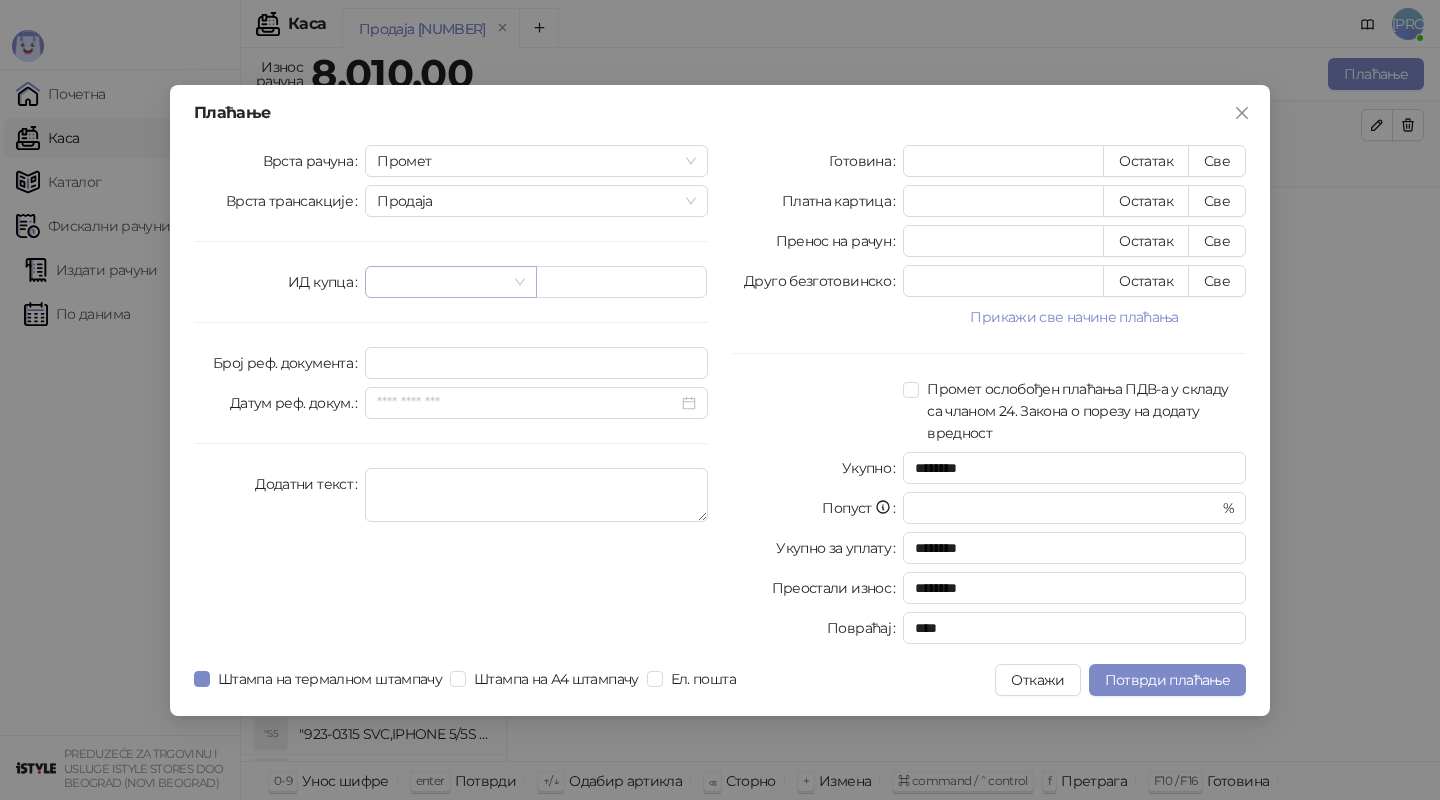 click at bounding box center [441, 282] 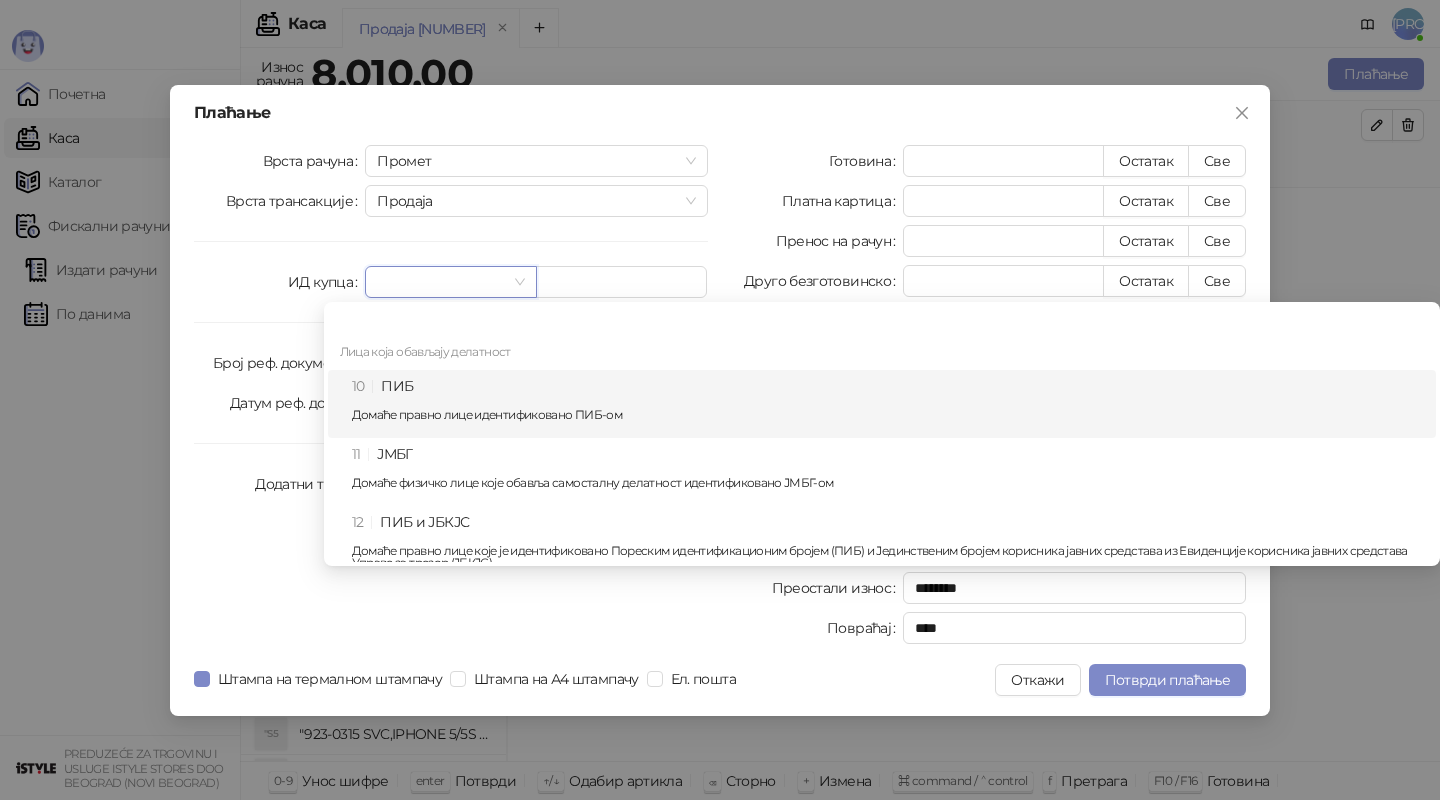 click on "10 ПИБ Домаће правно лице идентификовано ПИБ-ом" at bounding box center (888, 404) 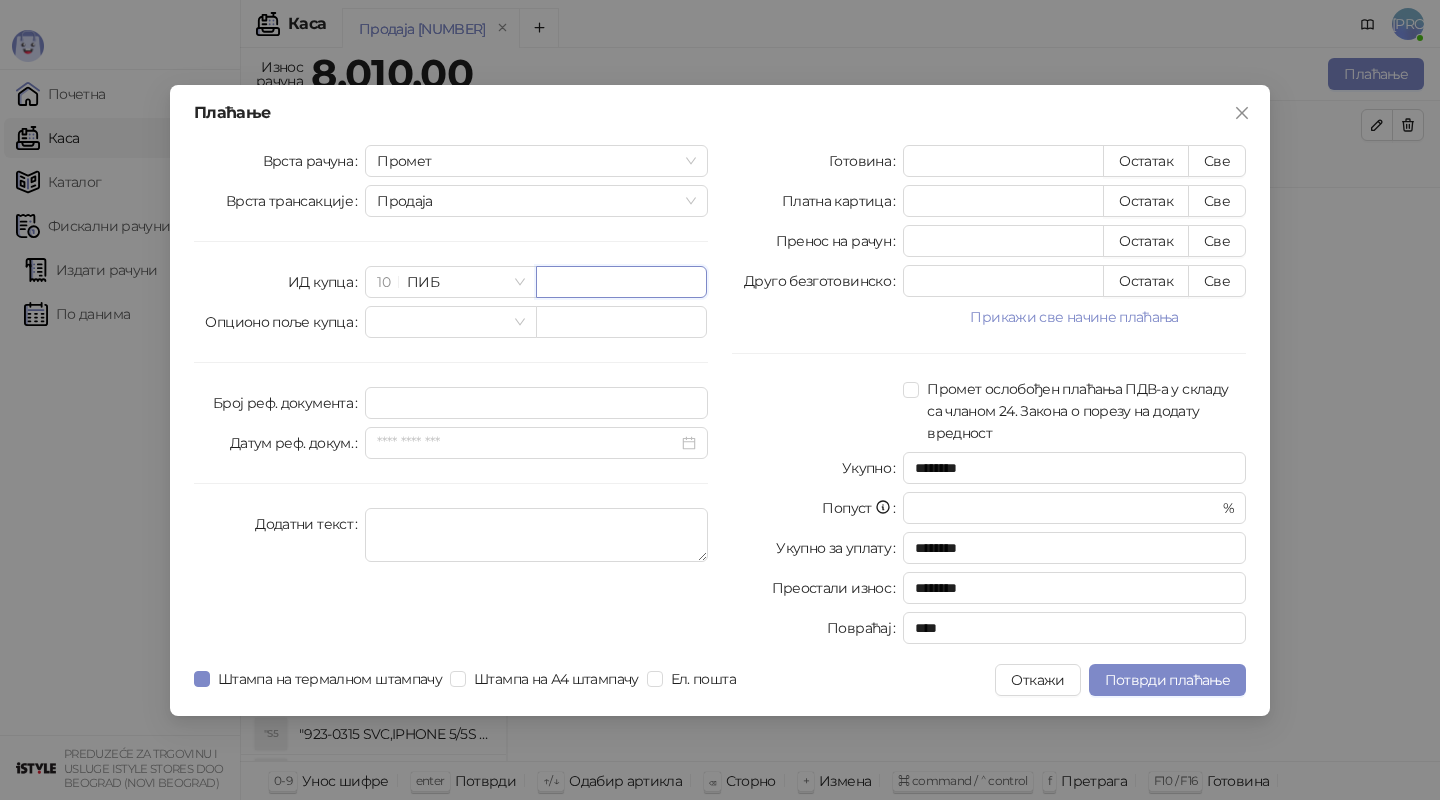 paste on "*********" 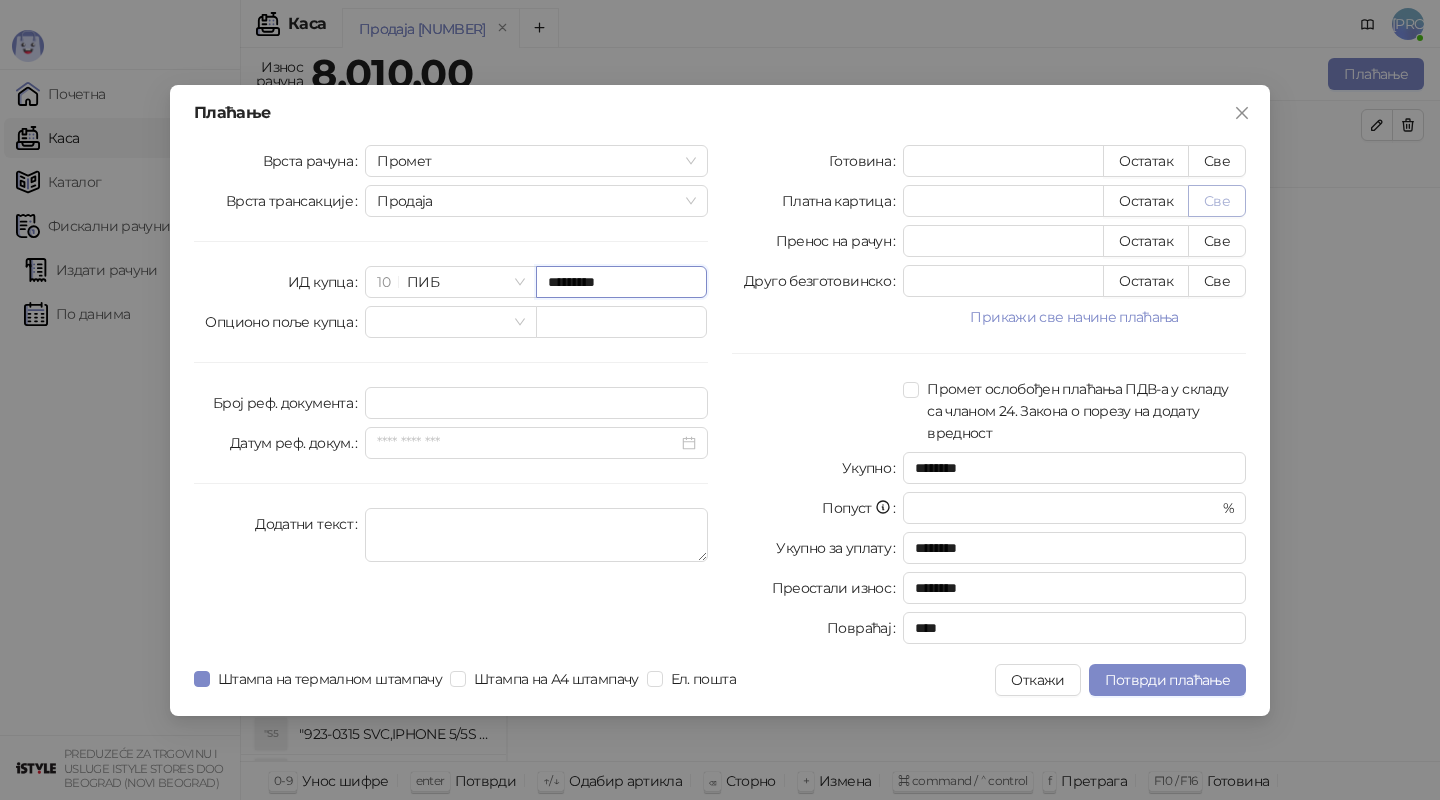 type on "*********" 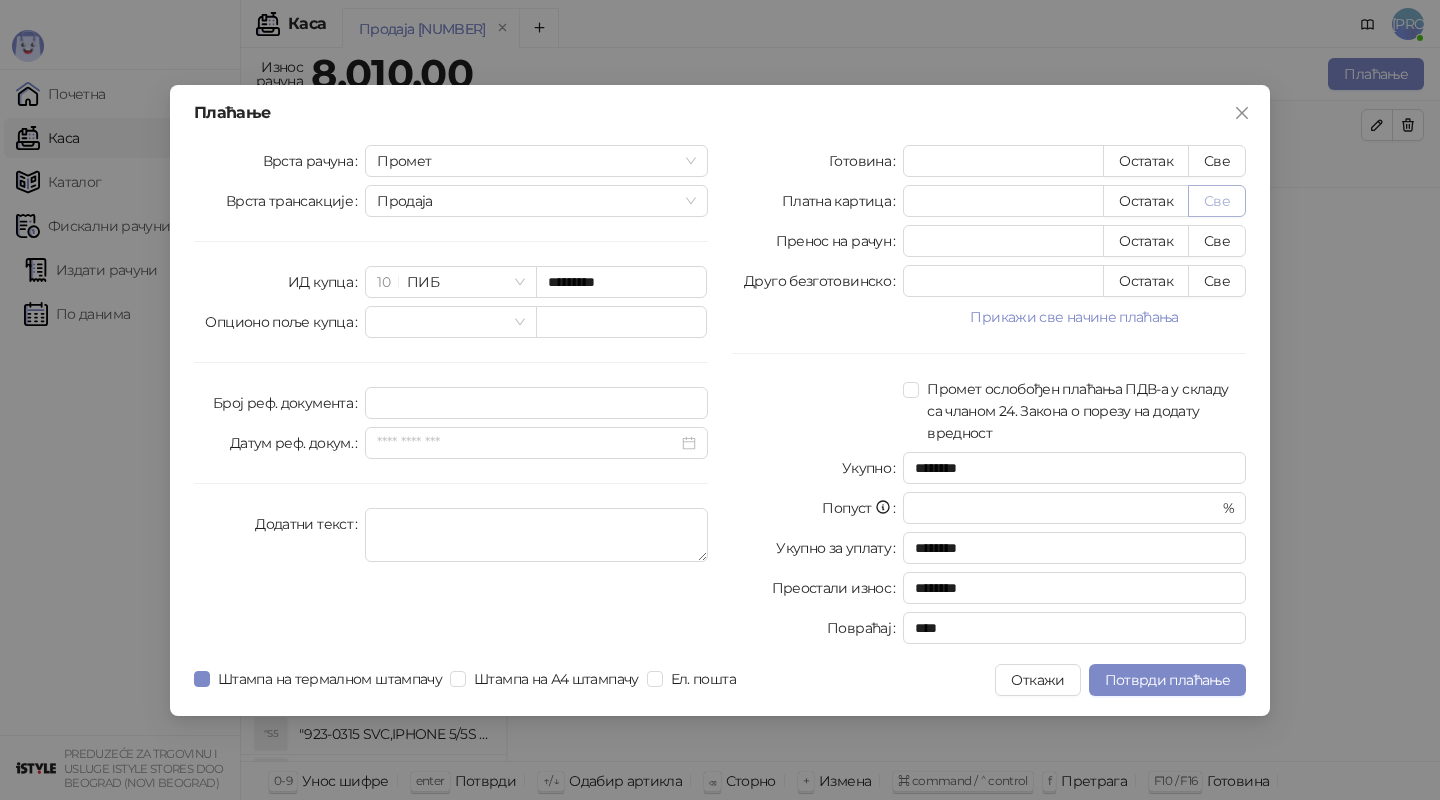 click on "Све" at bounding box center (1217, 201) 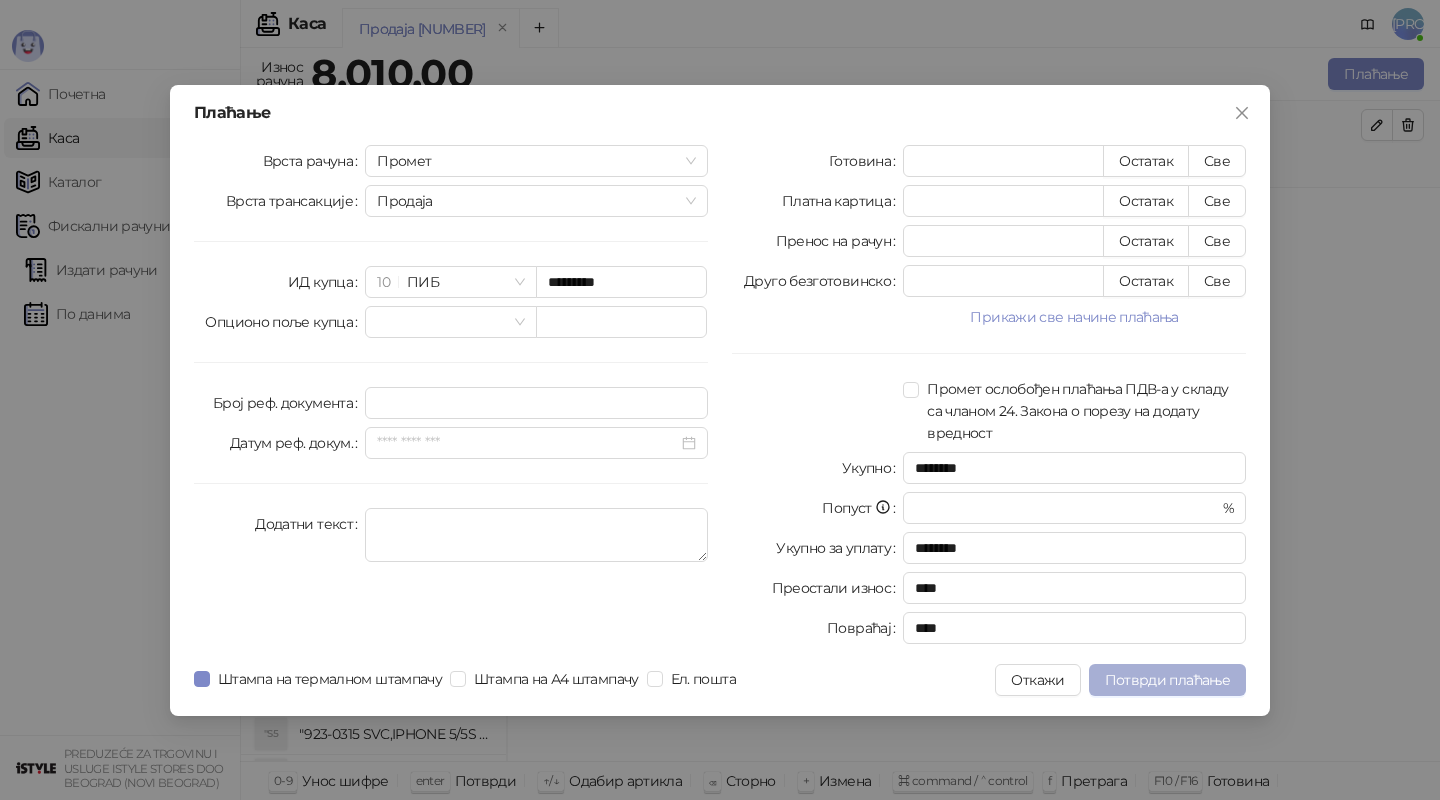 click on "Потврди плаћање" at bounding box center (1167, 680) 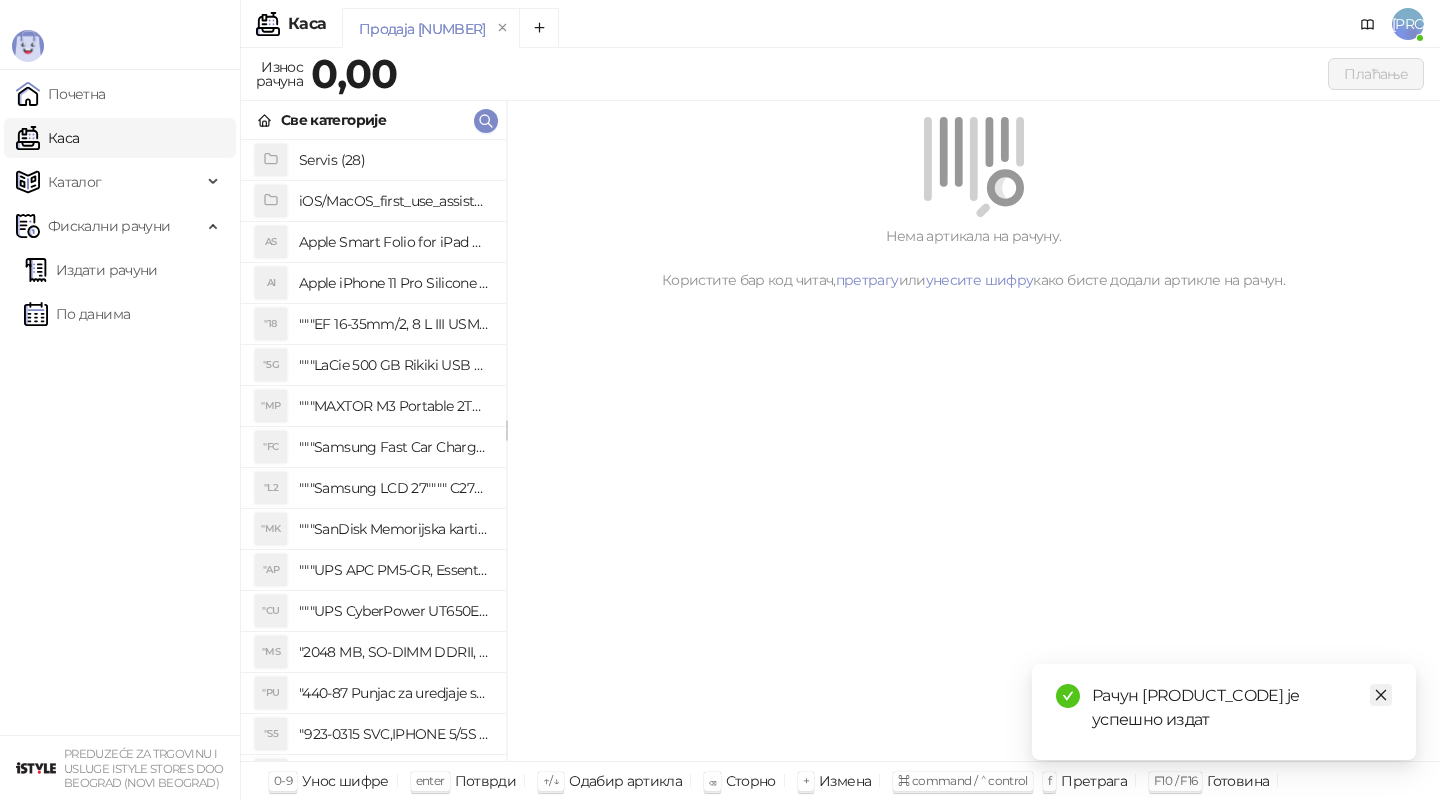 click 